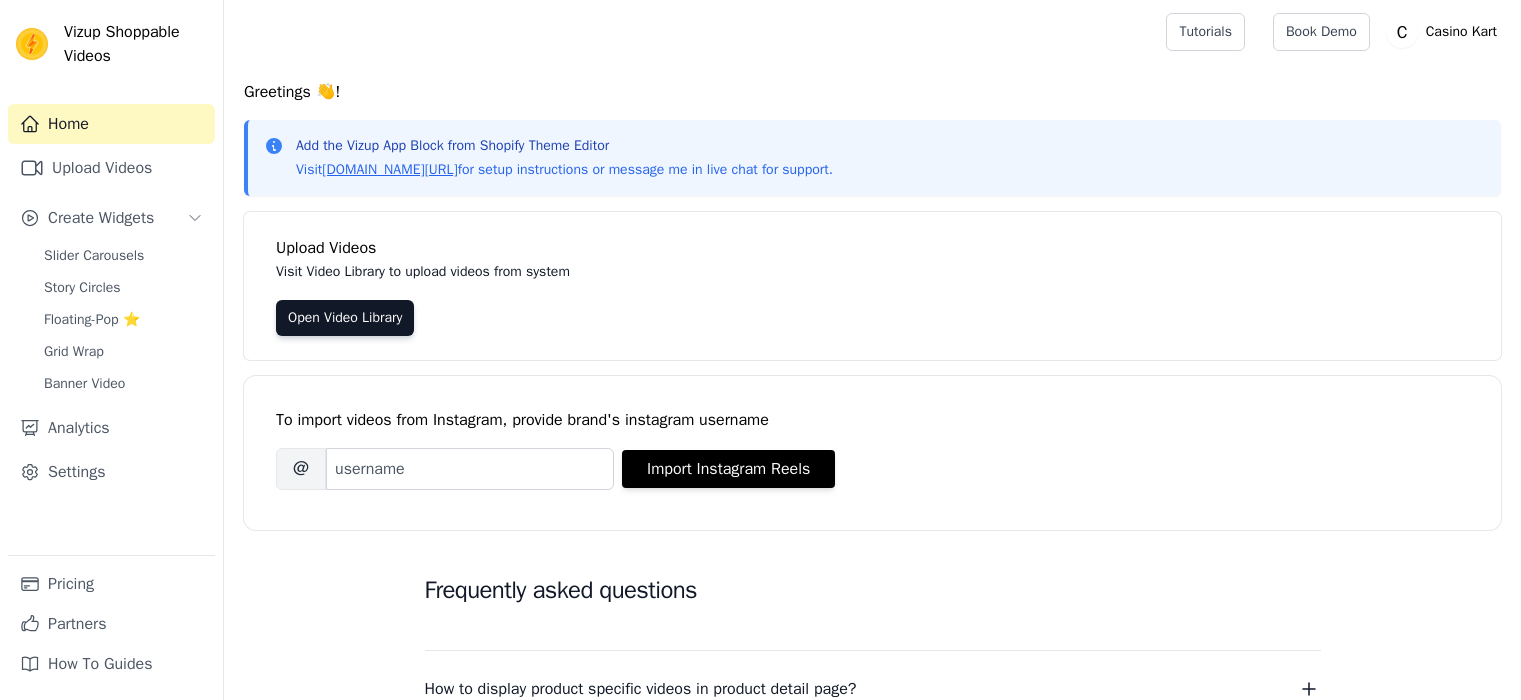 scroll, scrollTop: 0, scrollLeft: 0, axis: both 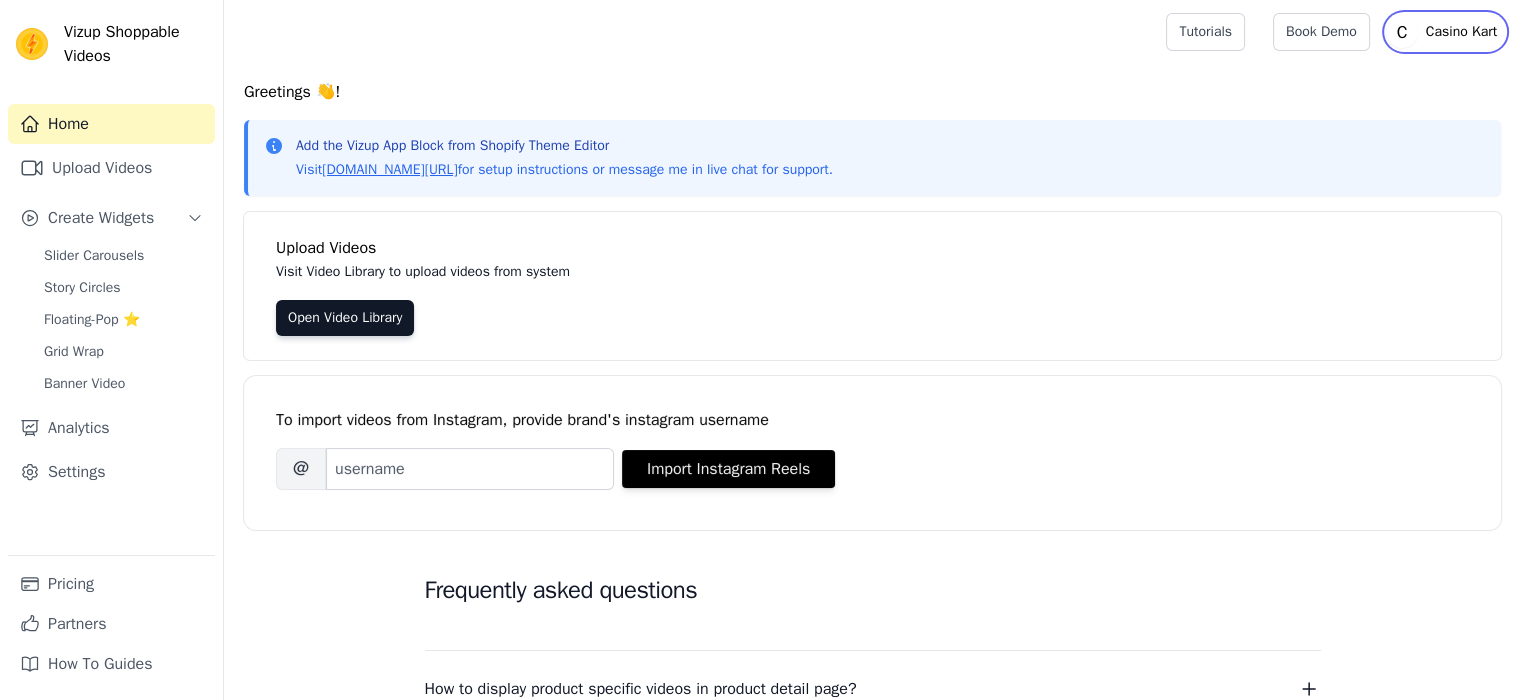click on "Casino Kart" at bounding box center [1461, 32] 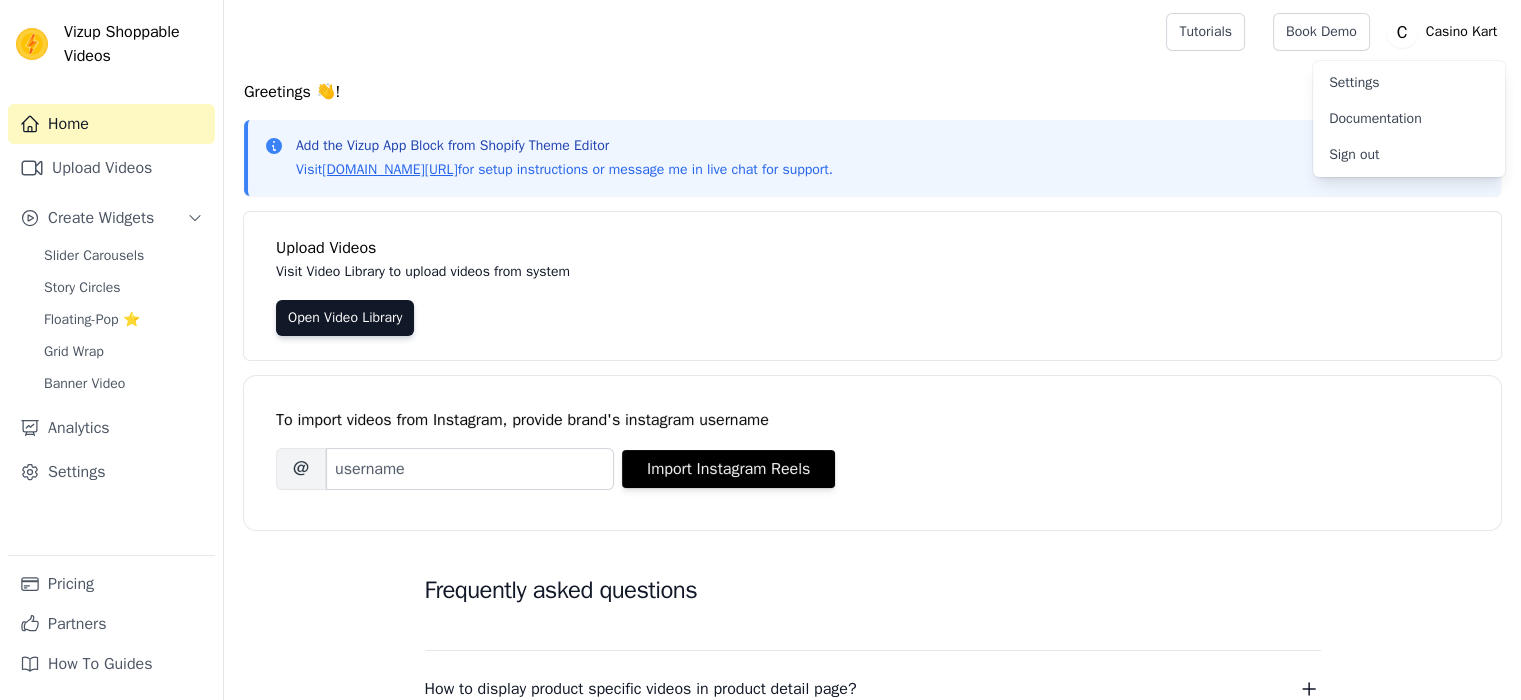 drag, startPoint x: 964, startPoint y: 43, endPoint x: 772, endPoint y: 85, distance: 196.54007 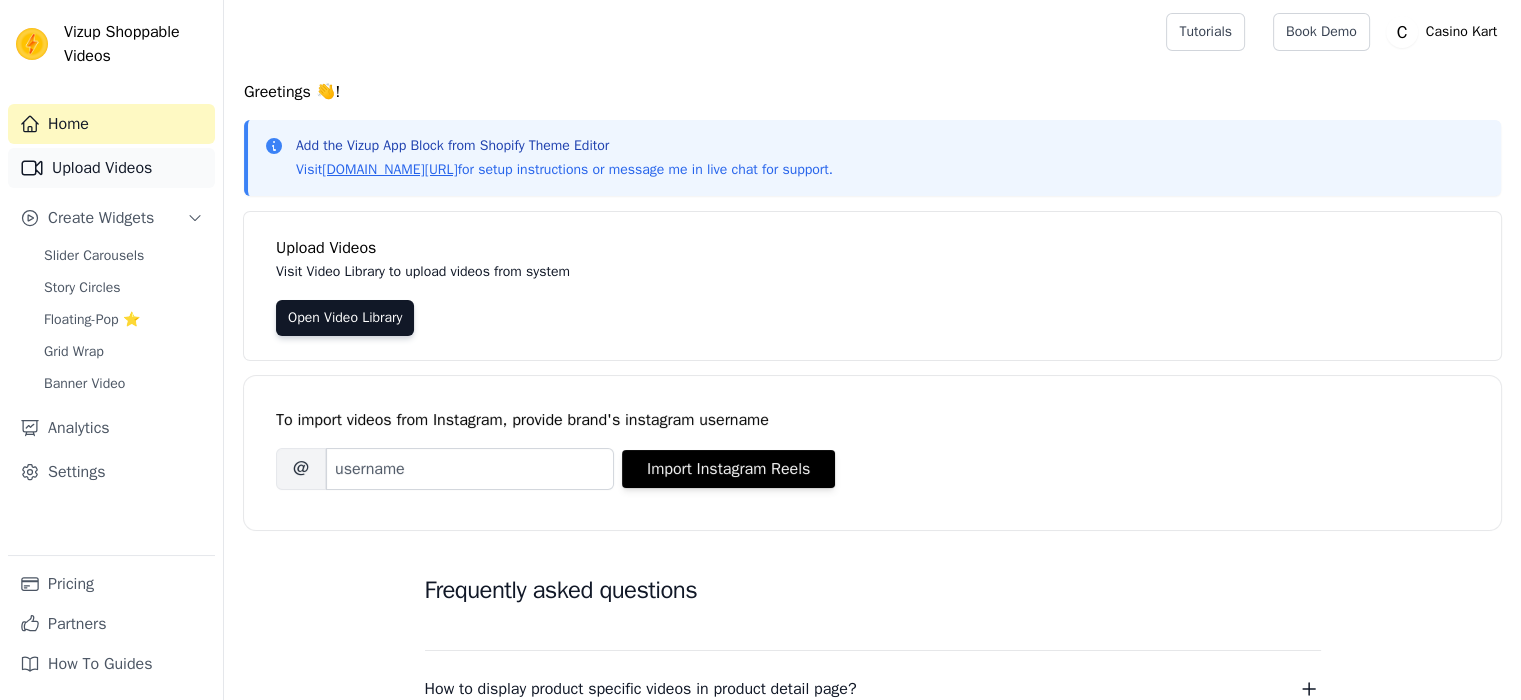 click on "Upload Videos" at bounding box center [111, 168] 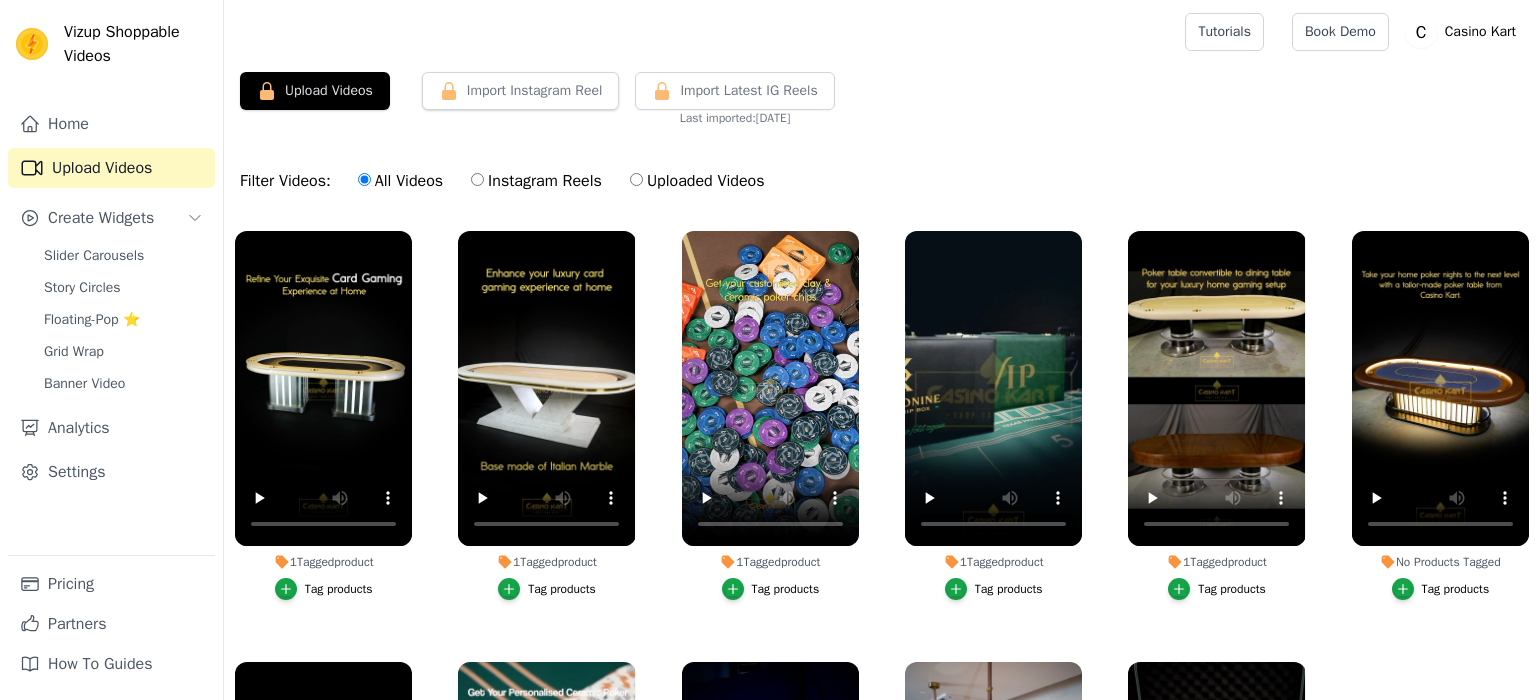 scroll, scrollTop: 0, scrollLeft: 0, axis: both 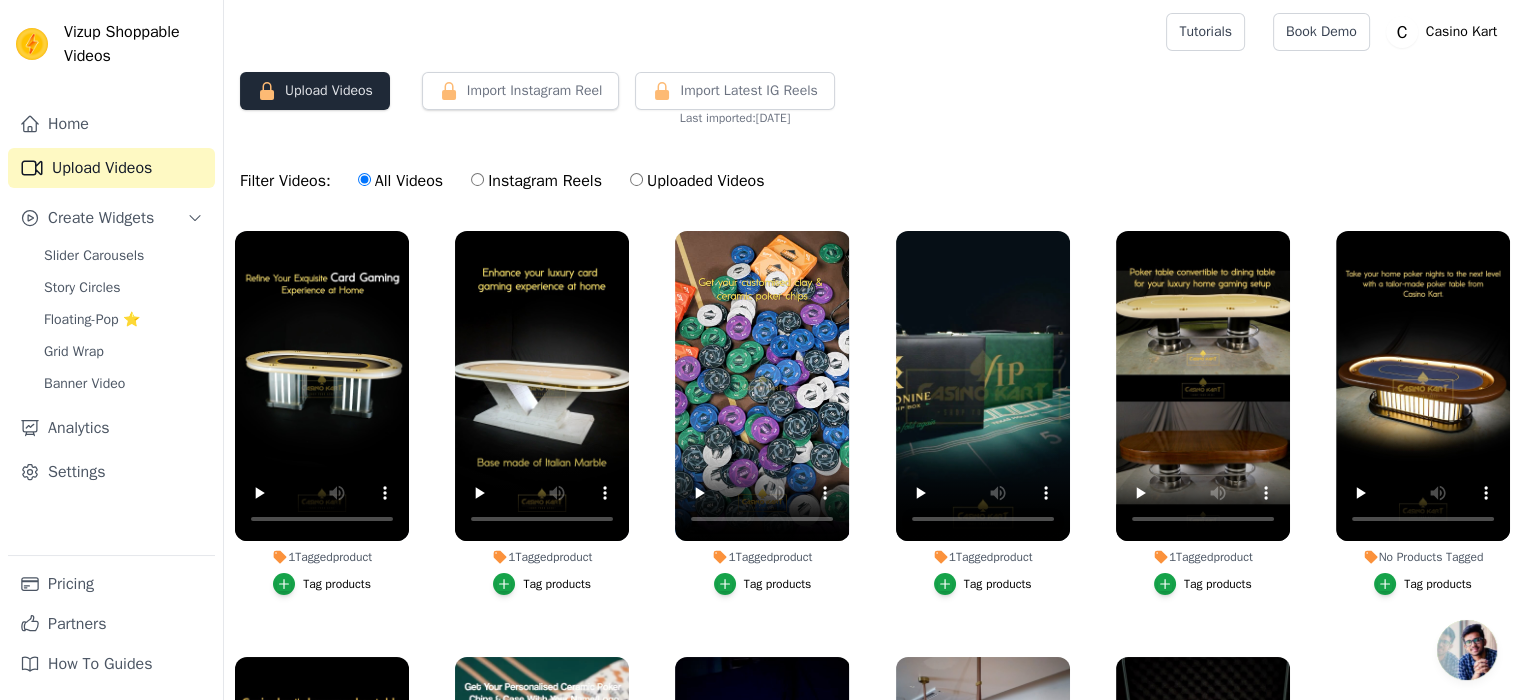 click on "Upload Videos" at bounding box center [315, 91] 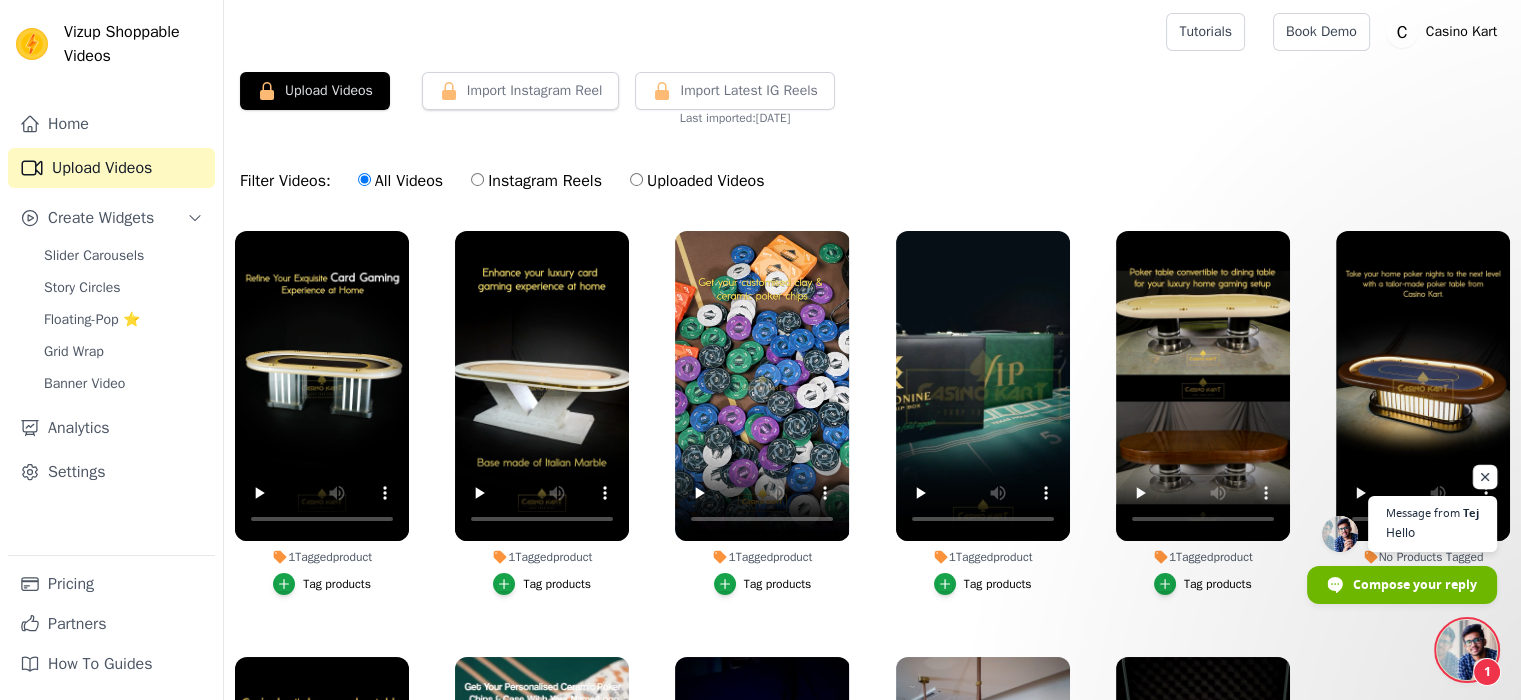 click at bounding box center [1485, 477] 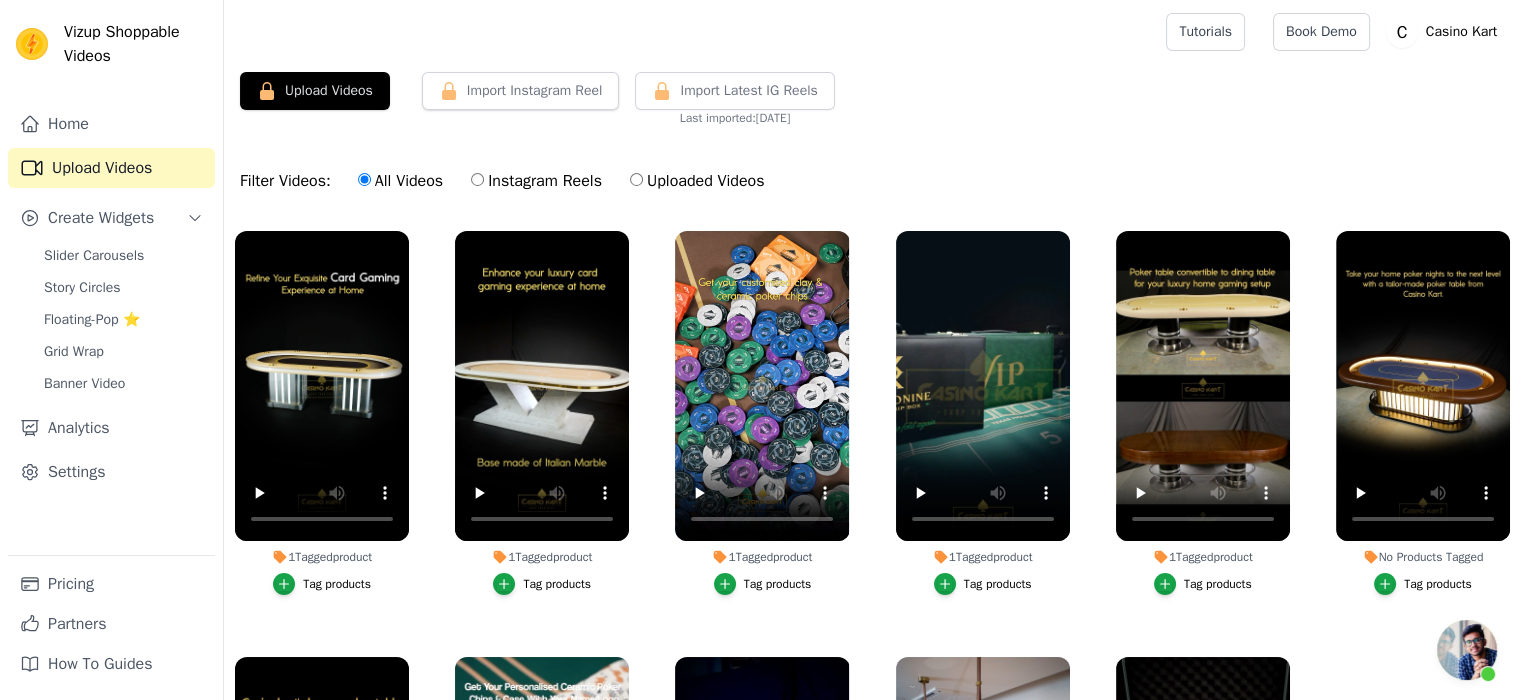 click at bounding box center [1467, 650] 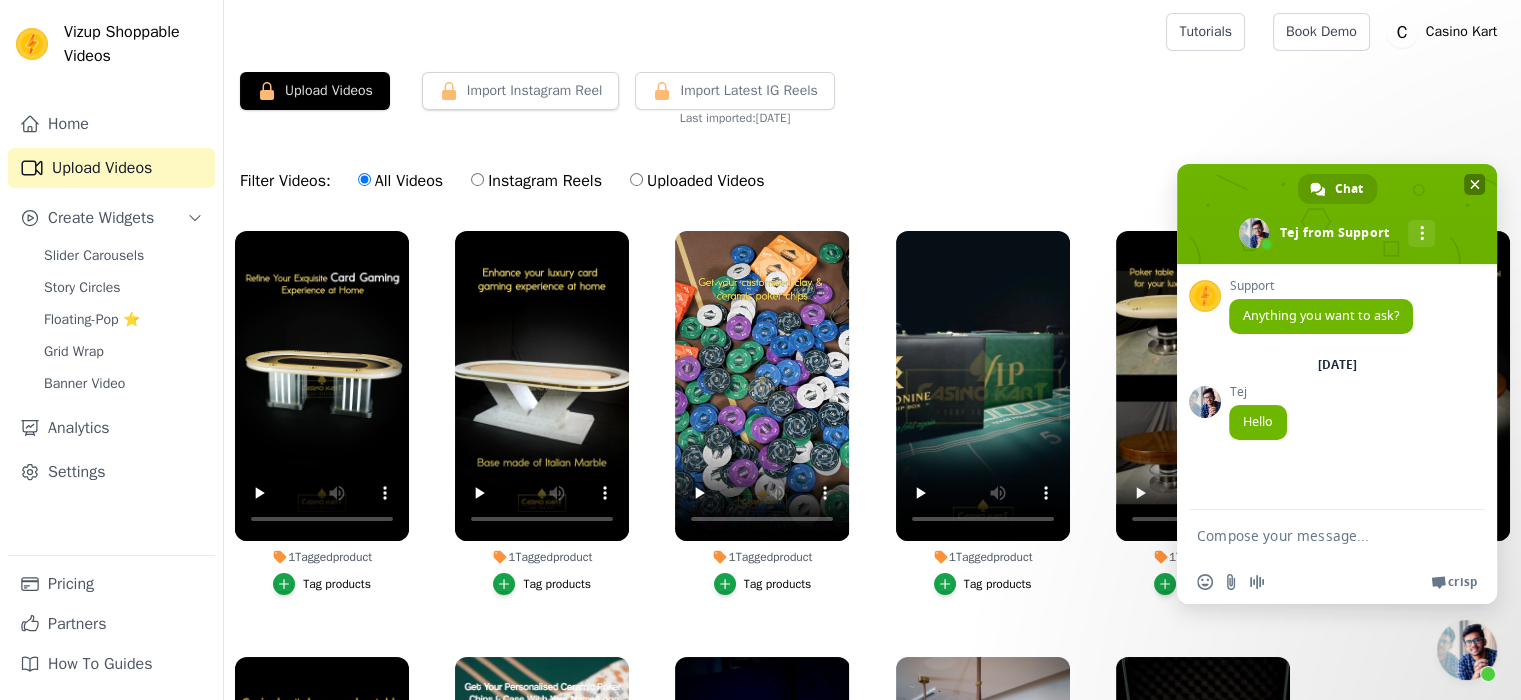 click at bounding box center (1474, 184) 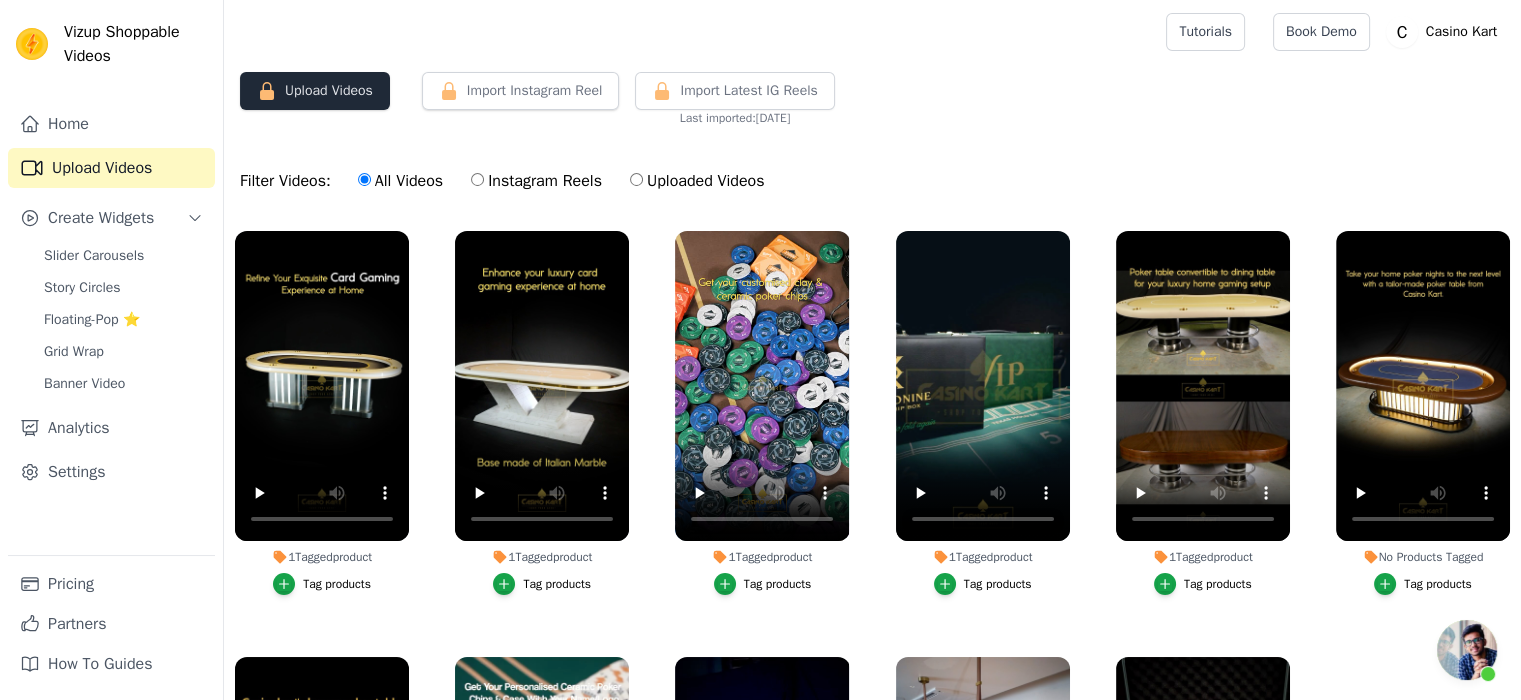 click on "Upload Videos" at bounding box center (315, 91) 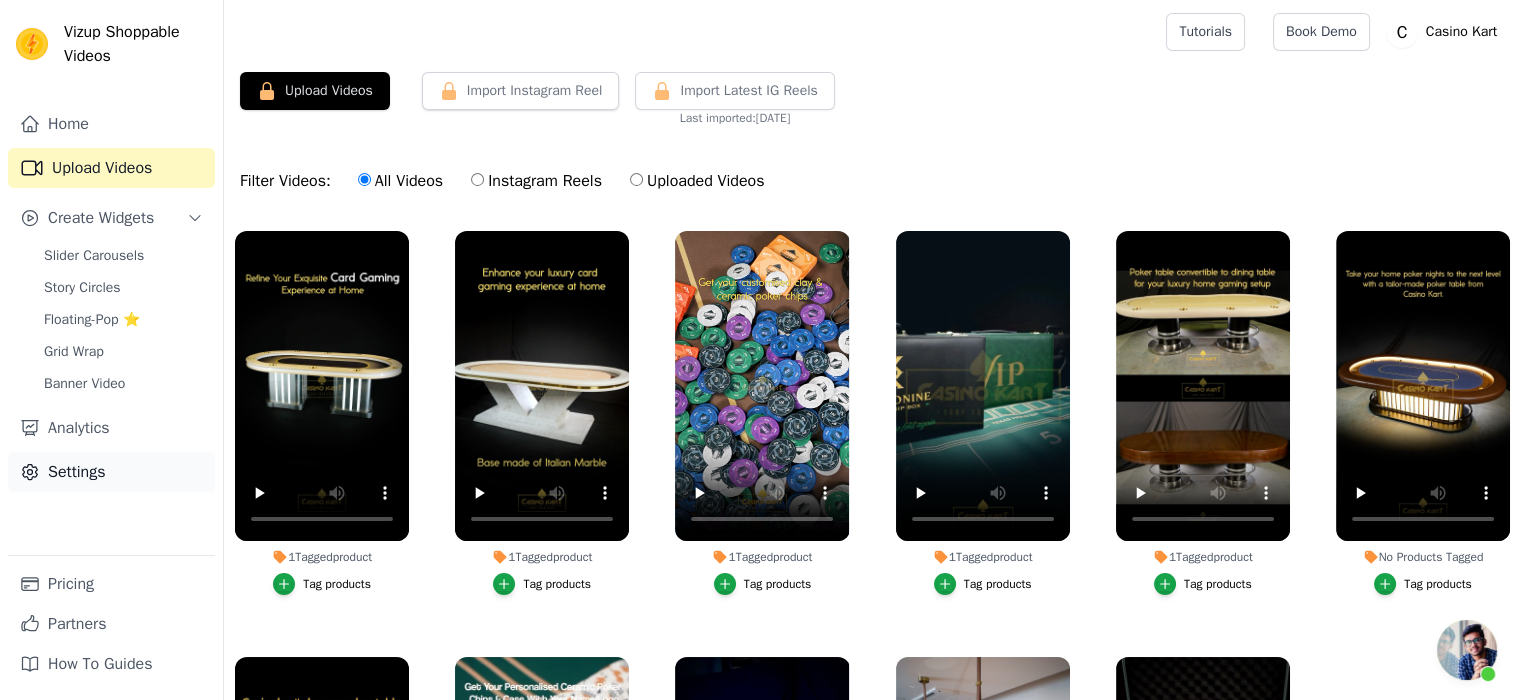 click on "Settings" at bounding box center (111, 472) 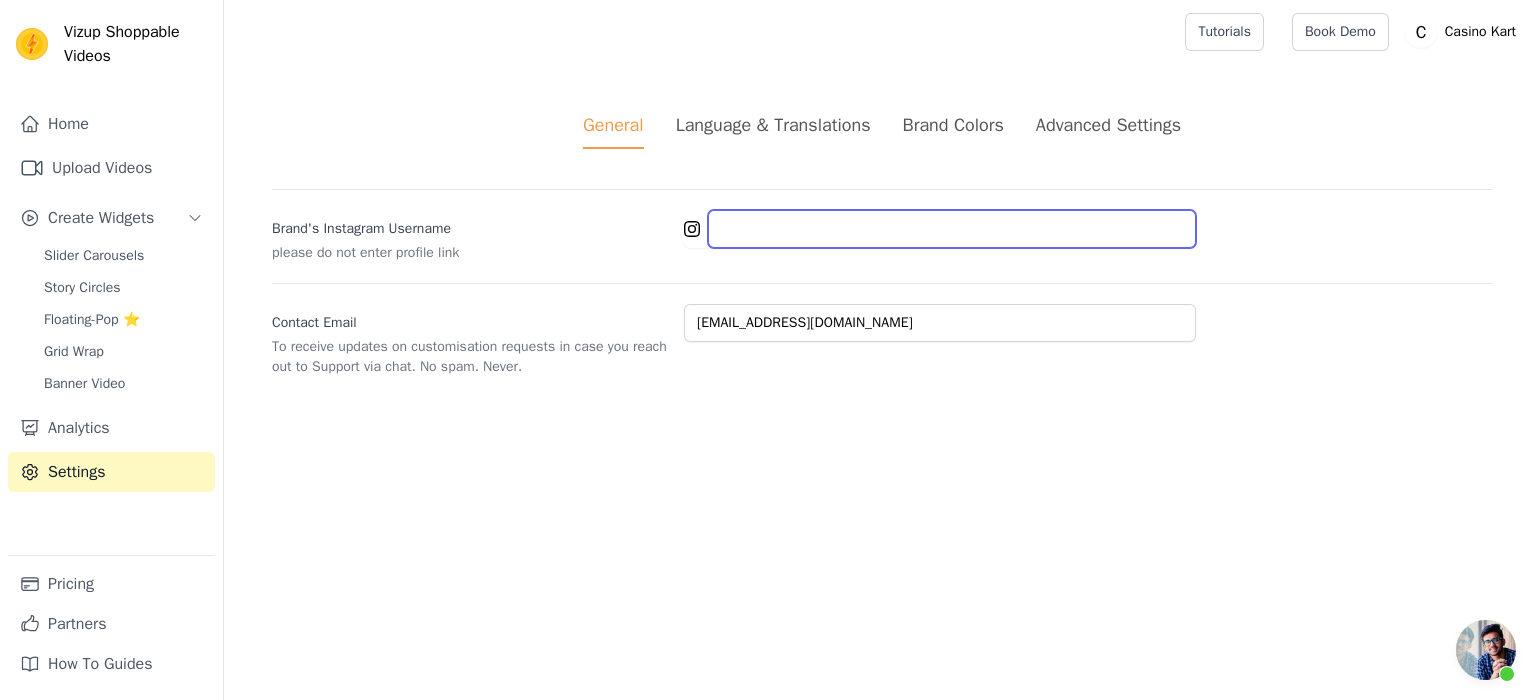 click on "Brand's Instagram Username" at bounding box center (952, 229) 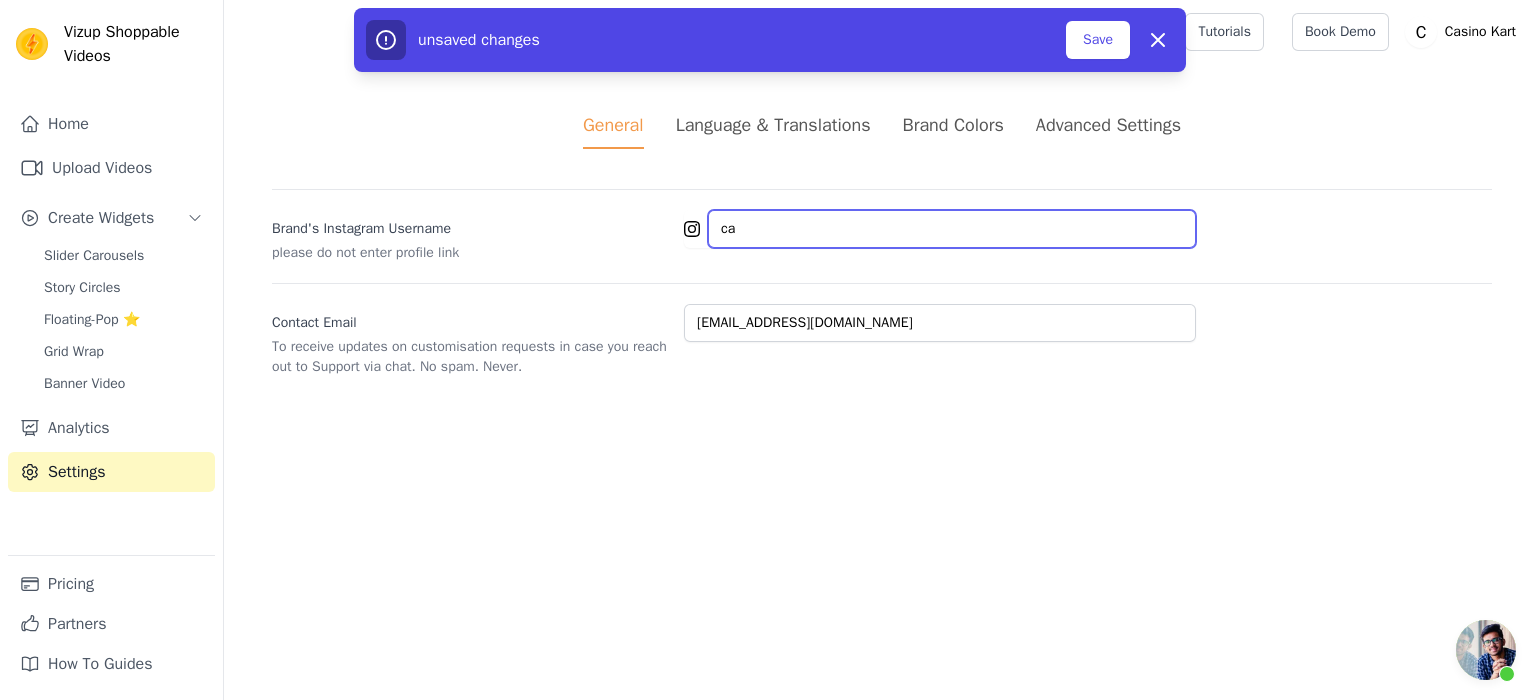 type on "c" 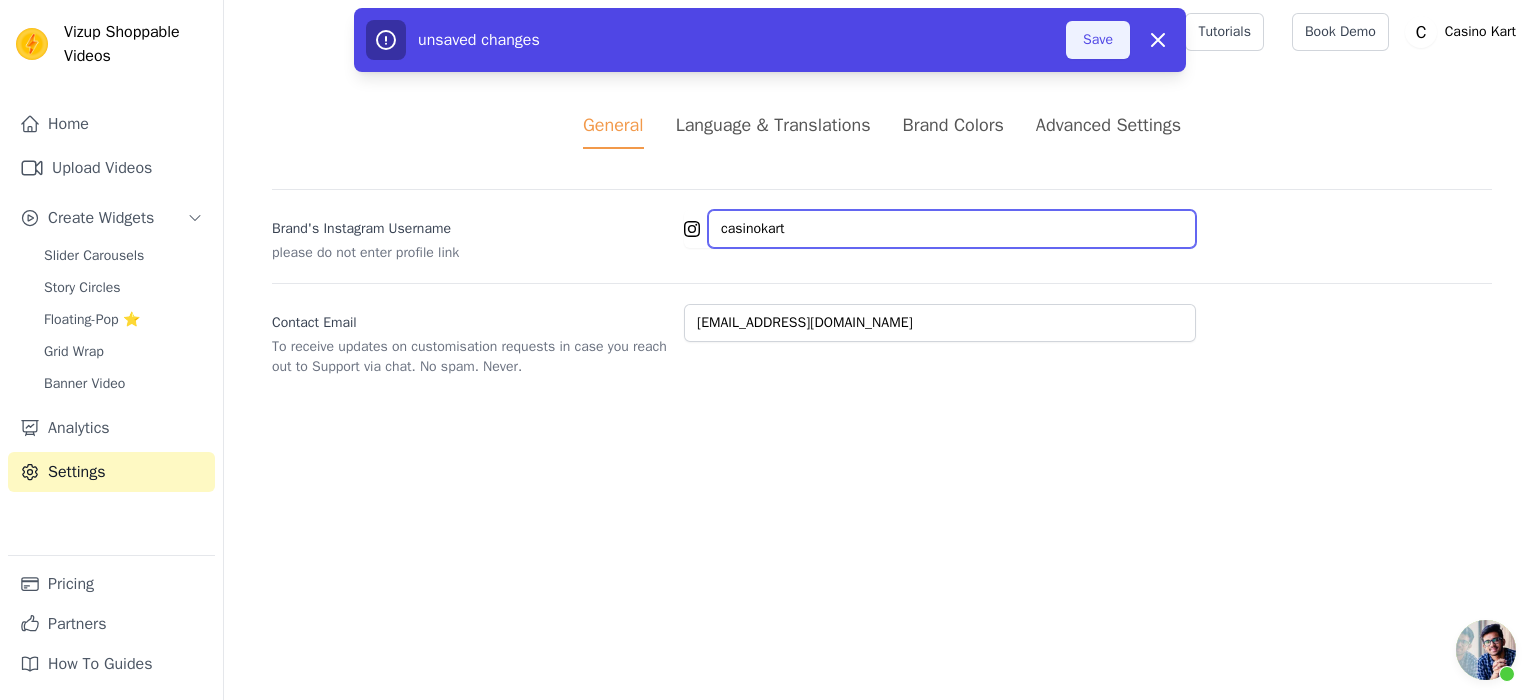 type on "casinokart" 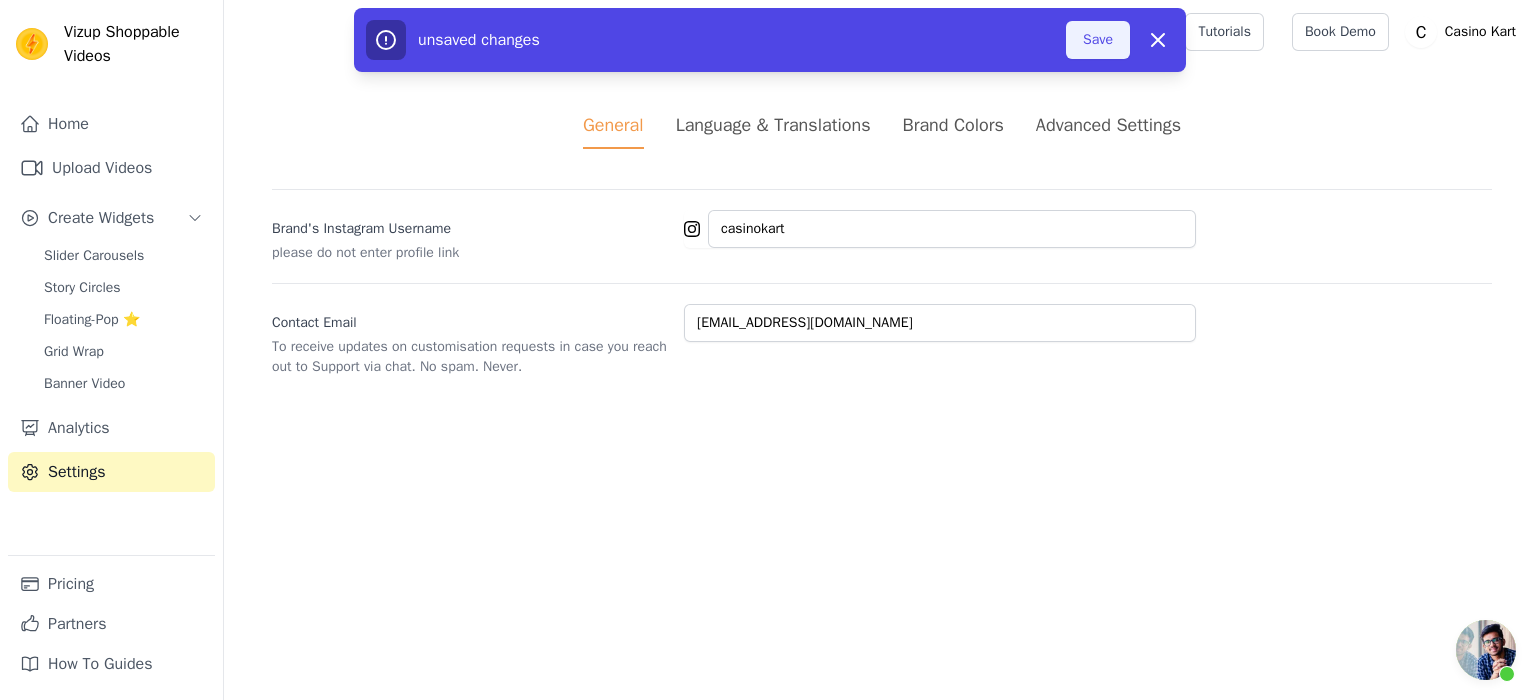 click on "Save" at bounding box center (1098, 40) 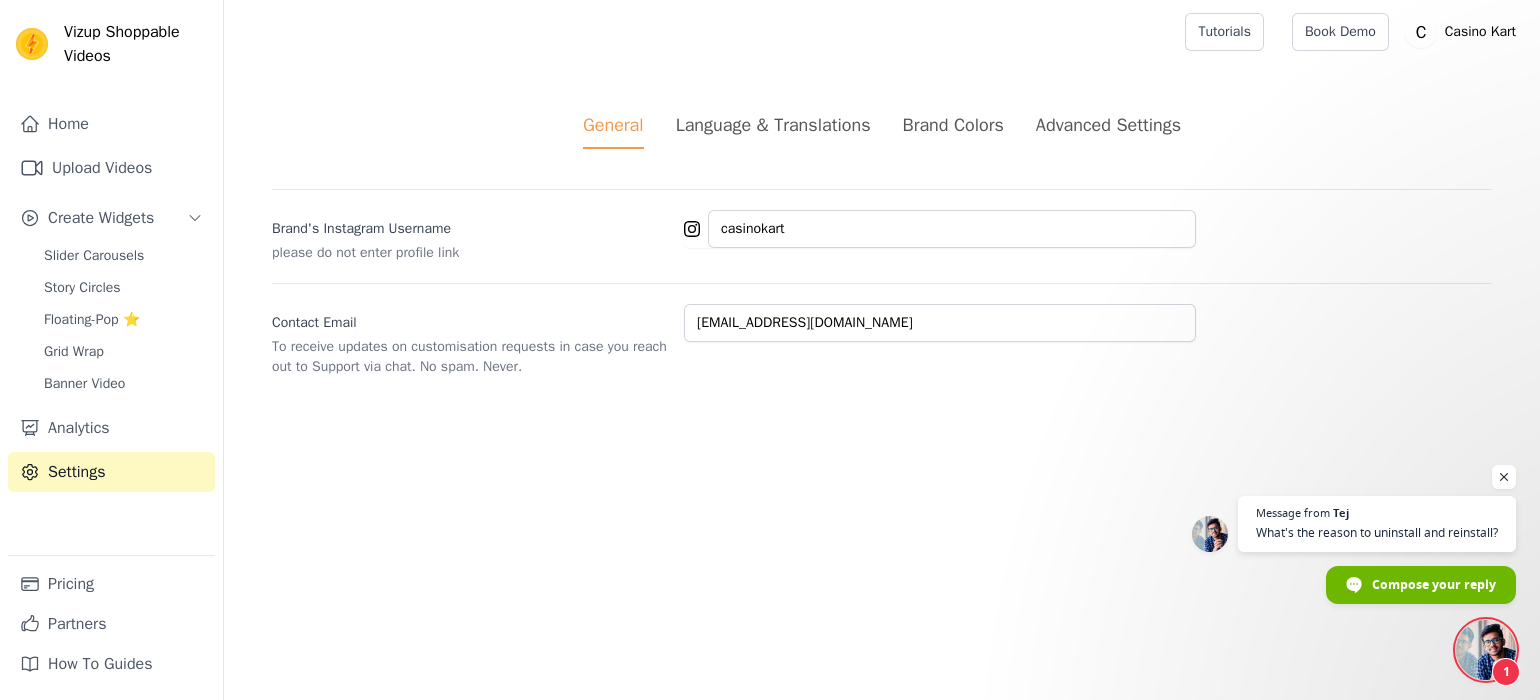 click on "Language & Translations" at bounding box center (773, 125) 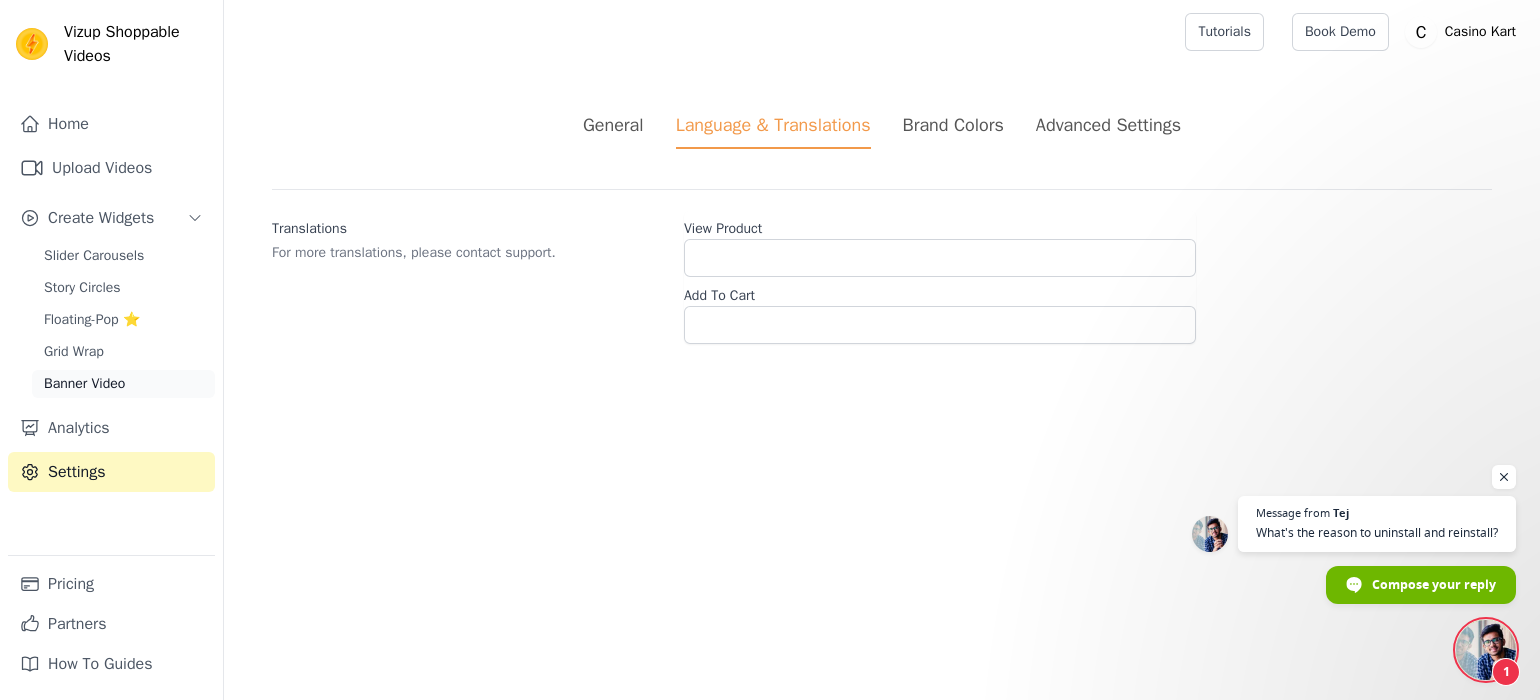 click on "Banner Video" at bounding box center [123, 384] 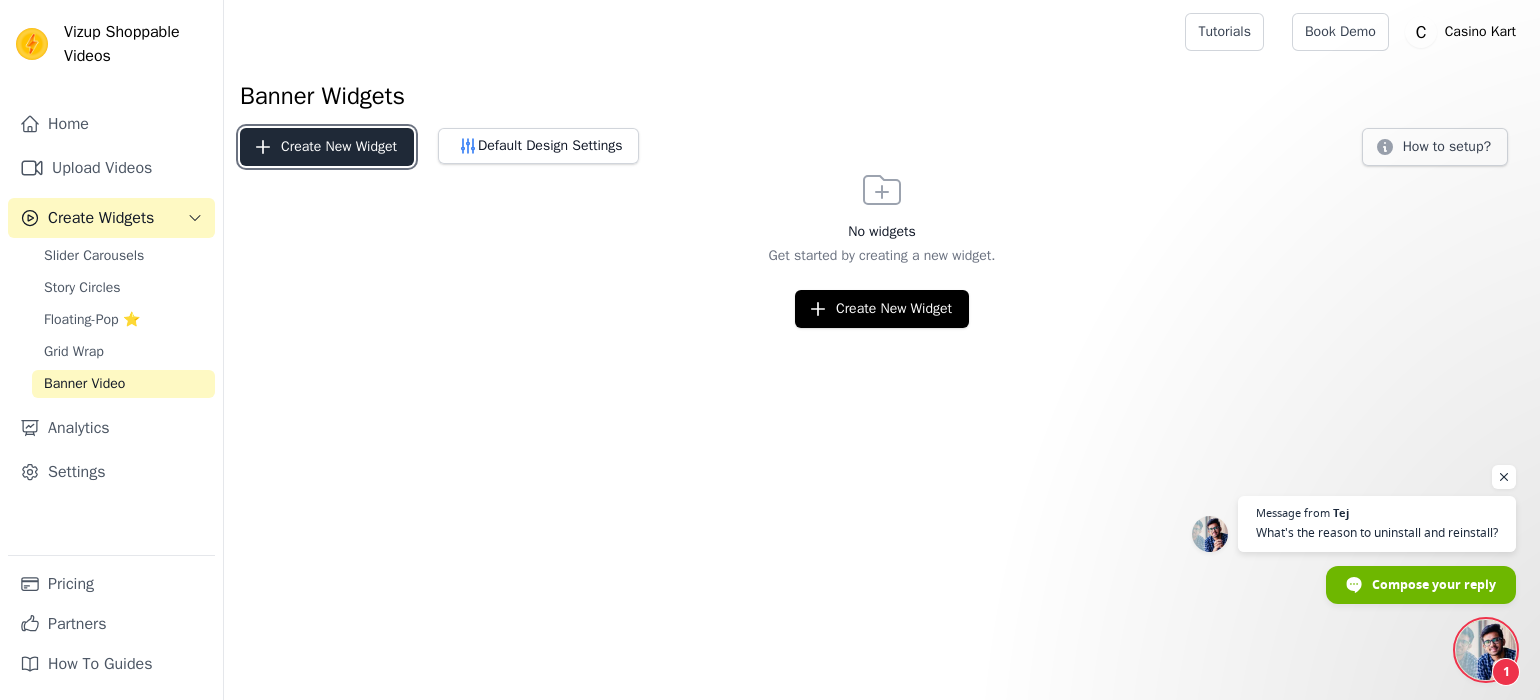 click on "Create New Widget" at bounding box center (327, 147) 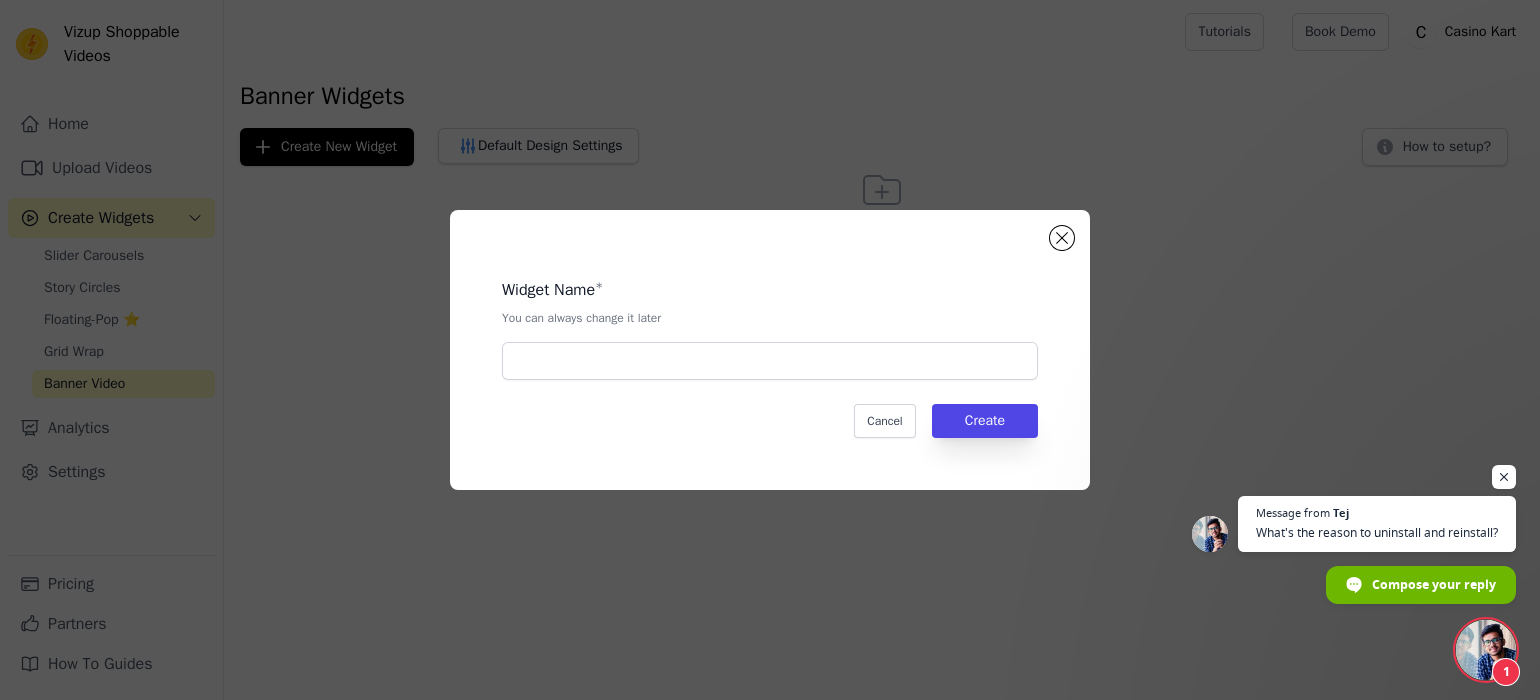 click on "Widget Name   *   You can always change it later" at bounding box center [770, 321] 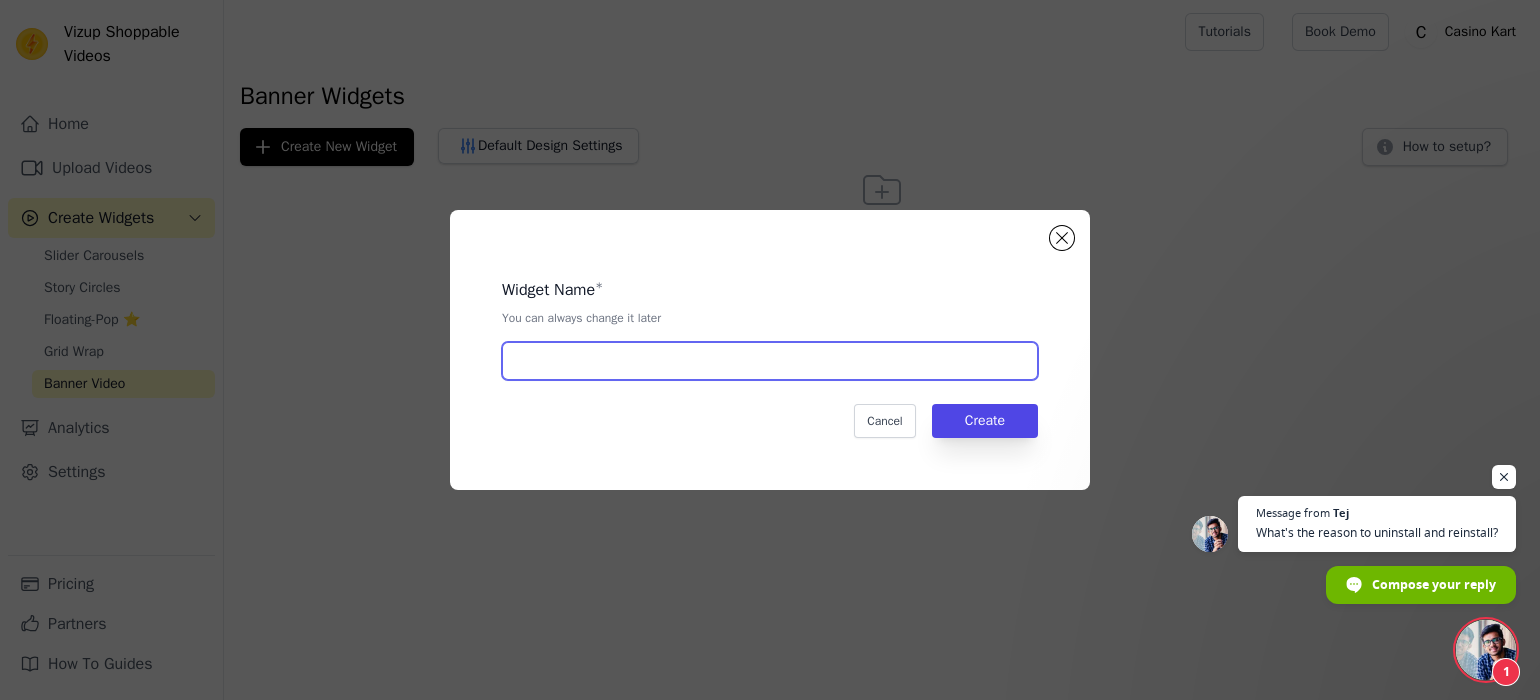 click at bounding box center (770, 361) 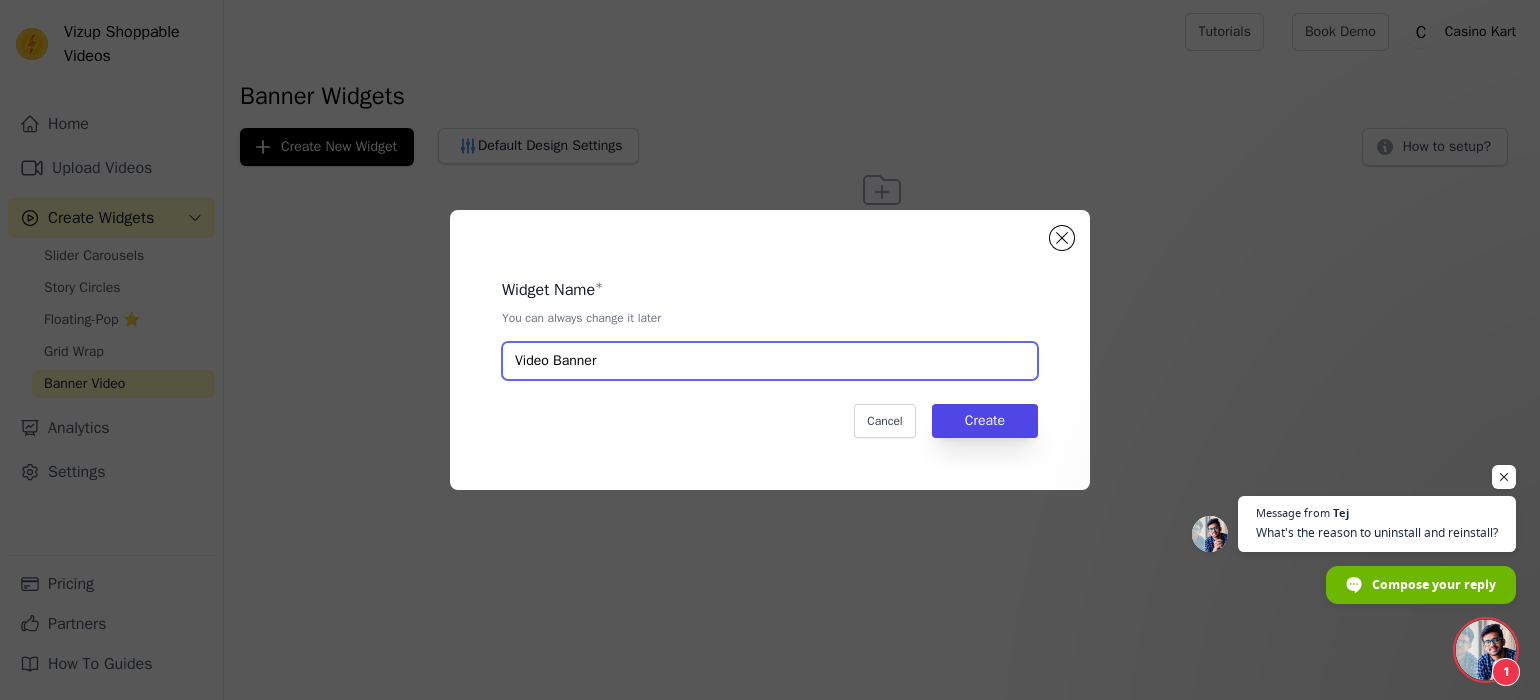 type on "Video Banner" 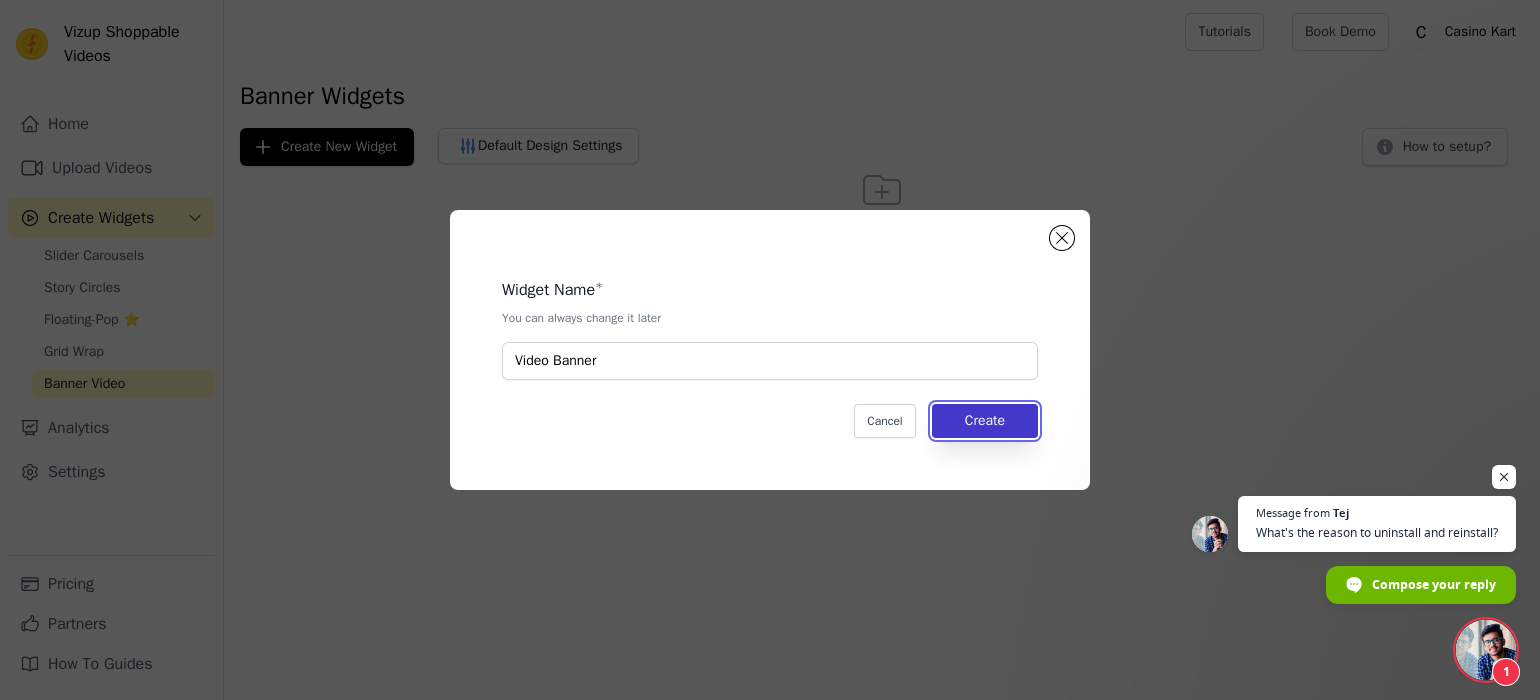 click on "Create" at bounding box center (985, 421) 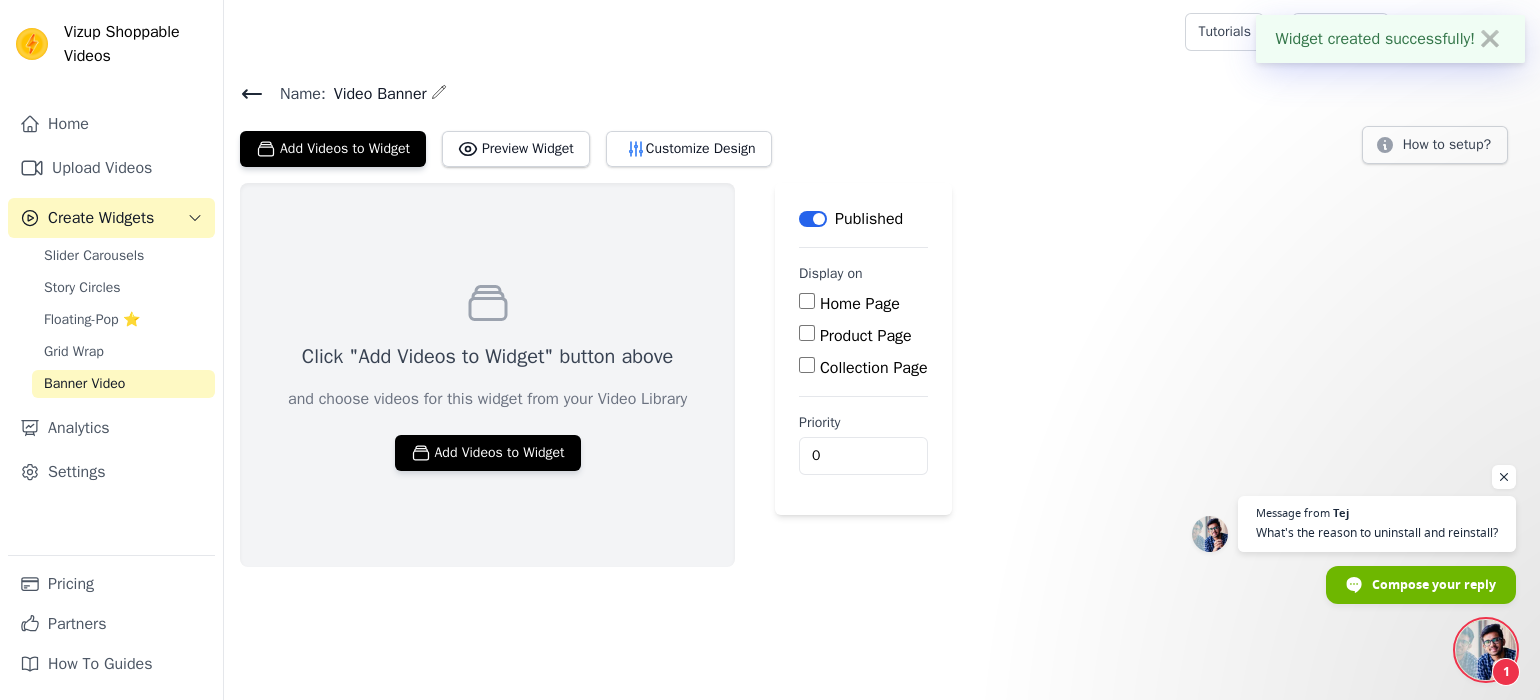 click at bounding box center (1504, 477) 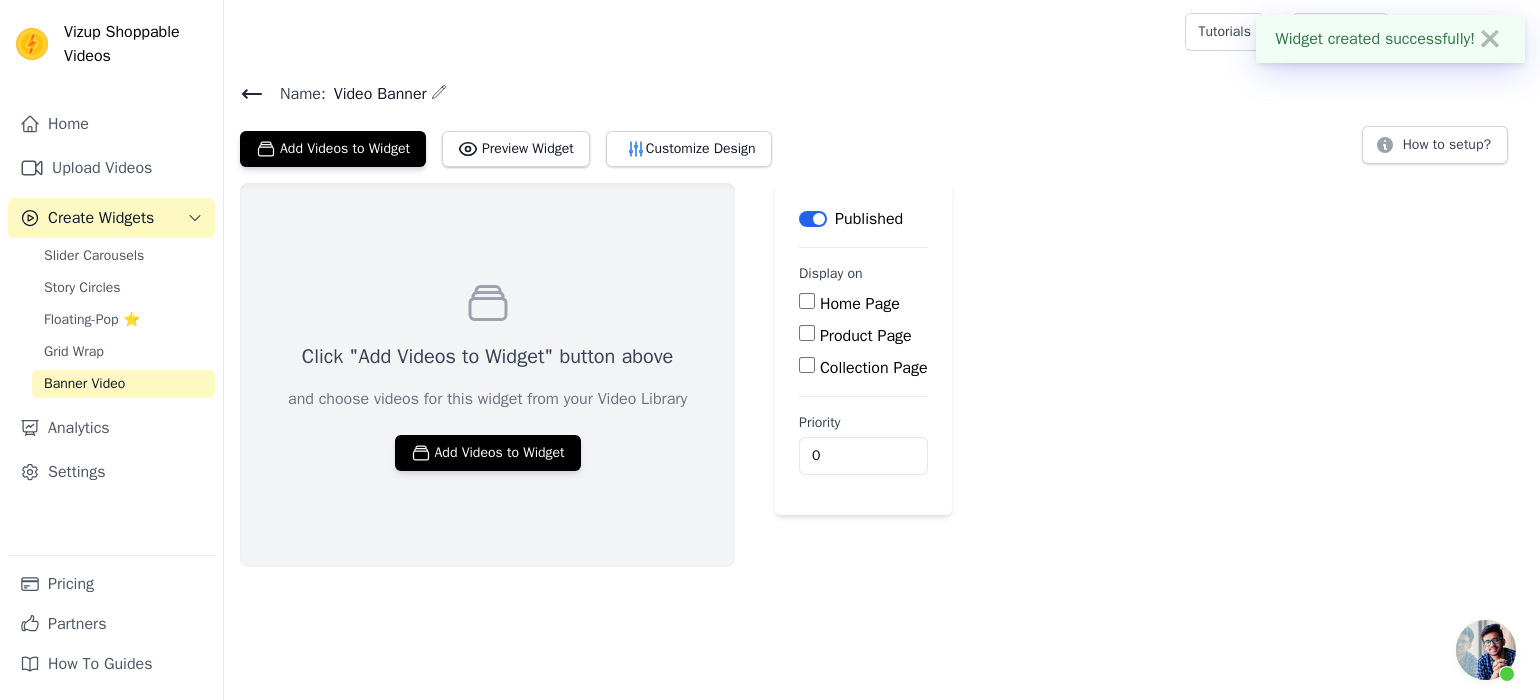 click on "Home Page" at bounding box center [860, 304] 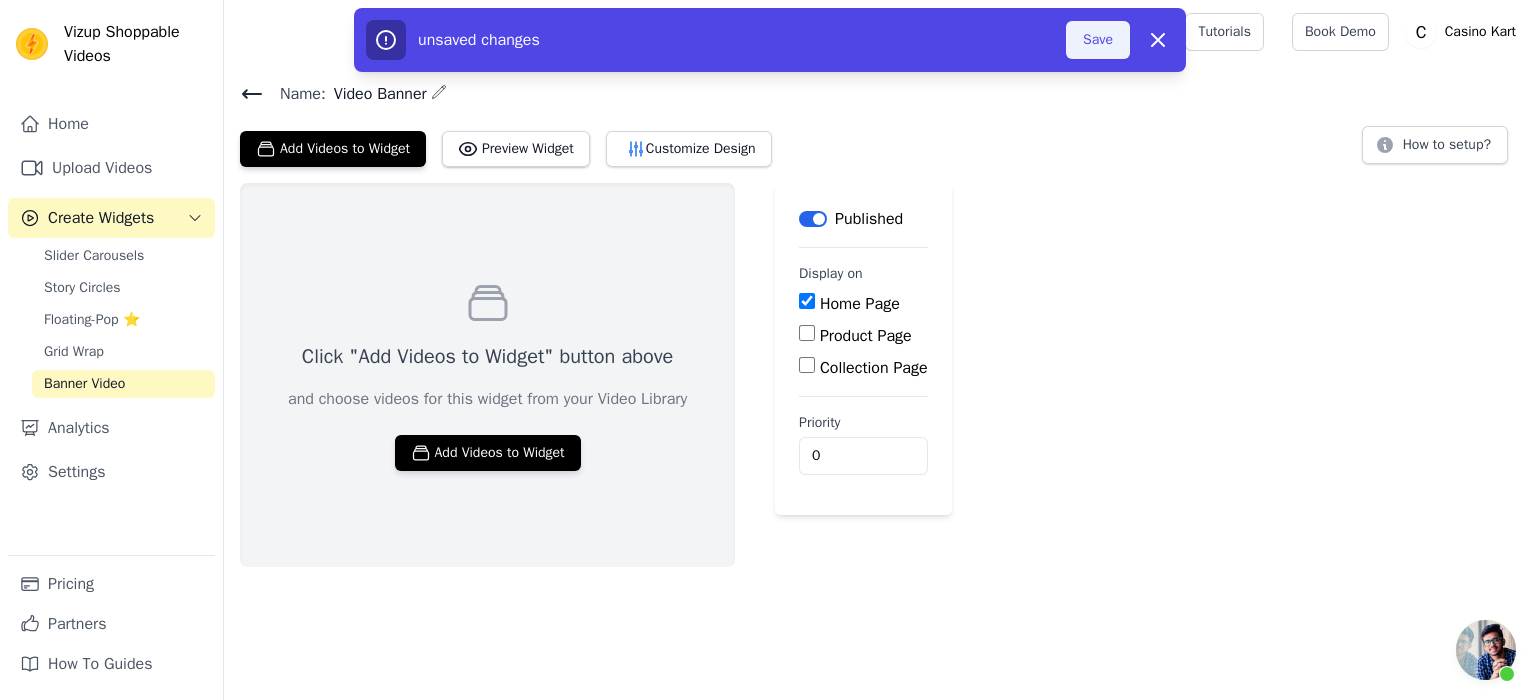 click on "Save" at bounding box center [1098, 40] 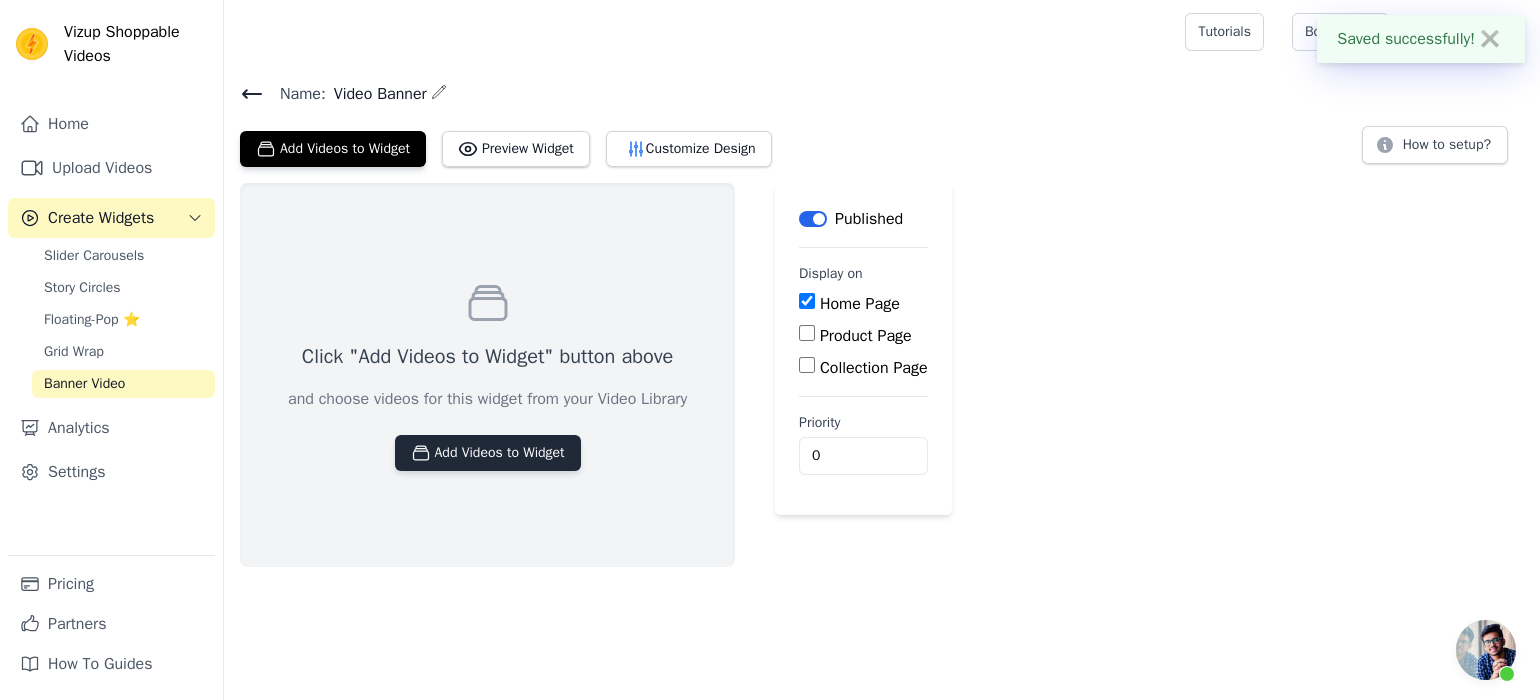 click on "Add Videos to Widget" at bounding box center [488, 453] 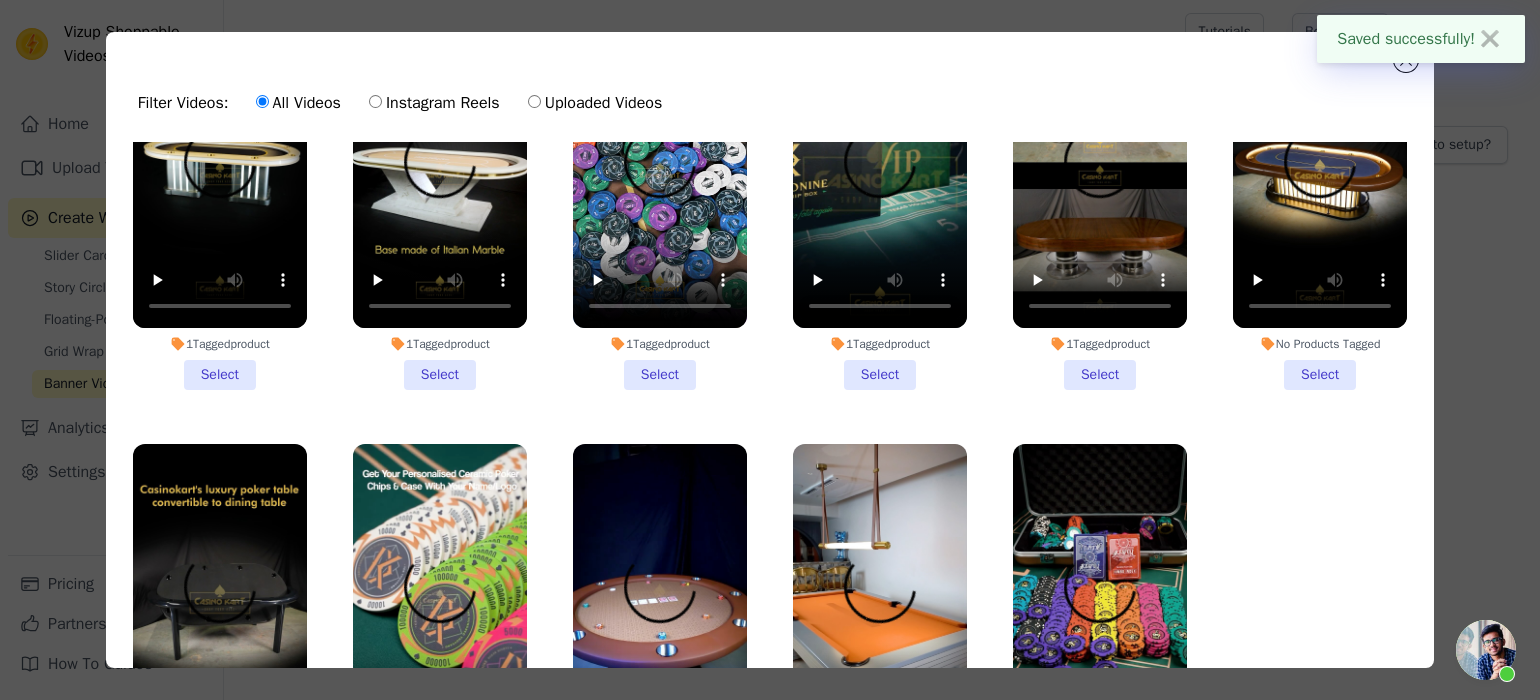 scroll, scrollTop: 208, scrollLeft: 0, axis: vertical 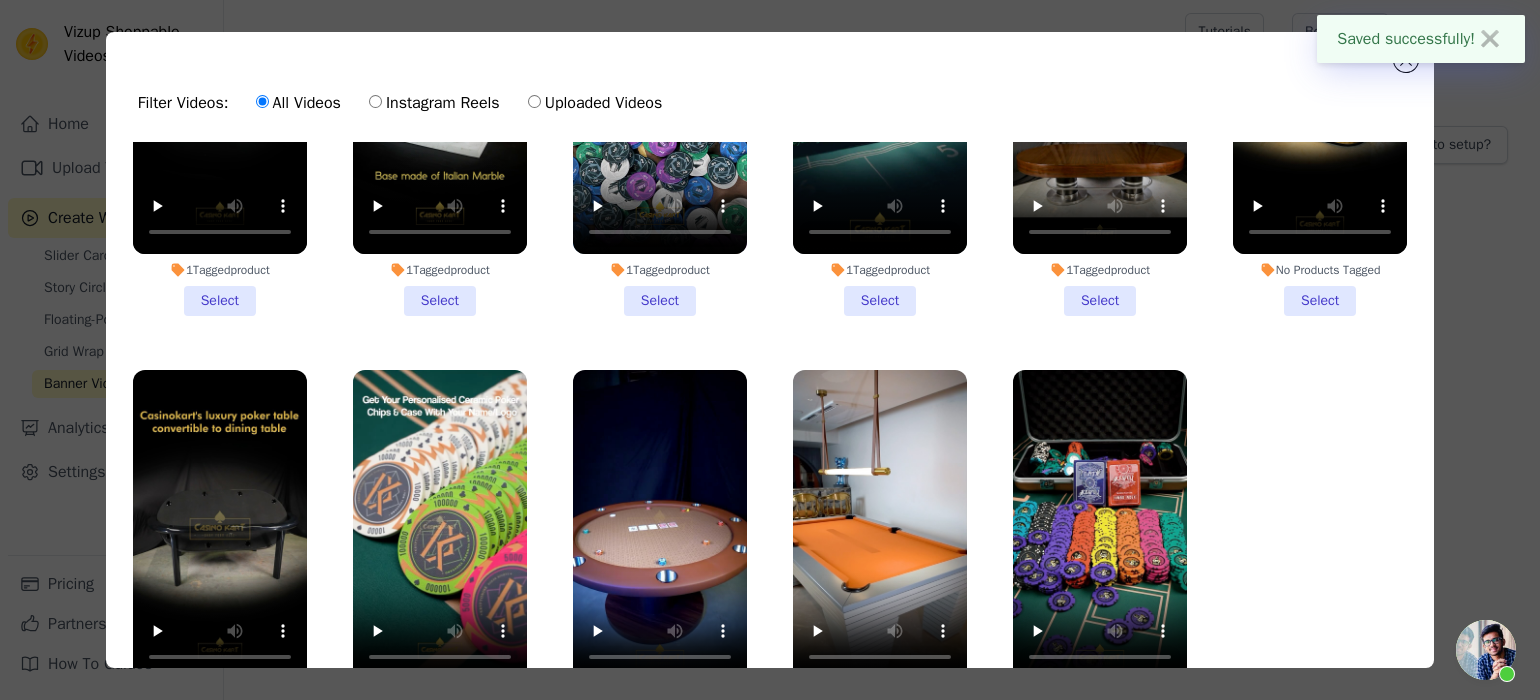 click on "Uploaded Videos" at bounding box center [595, 103] 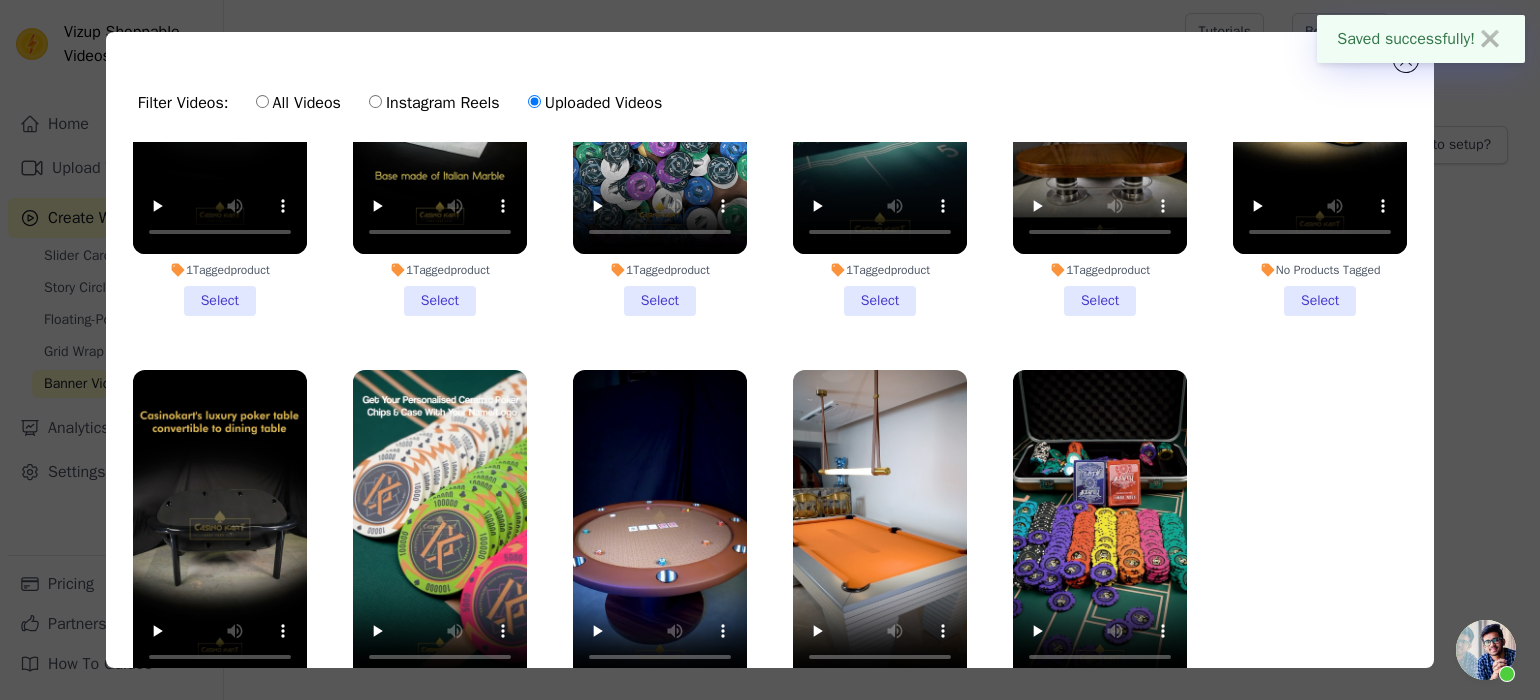 scroll, scrollTop: 0, scrollLeft: 0, axis: both 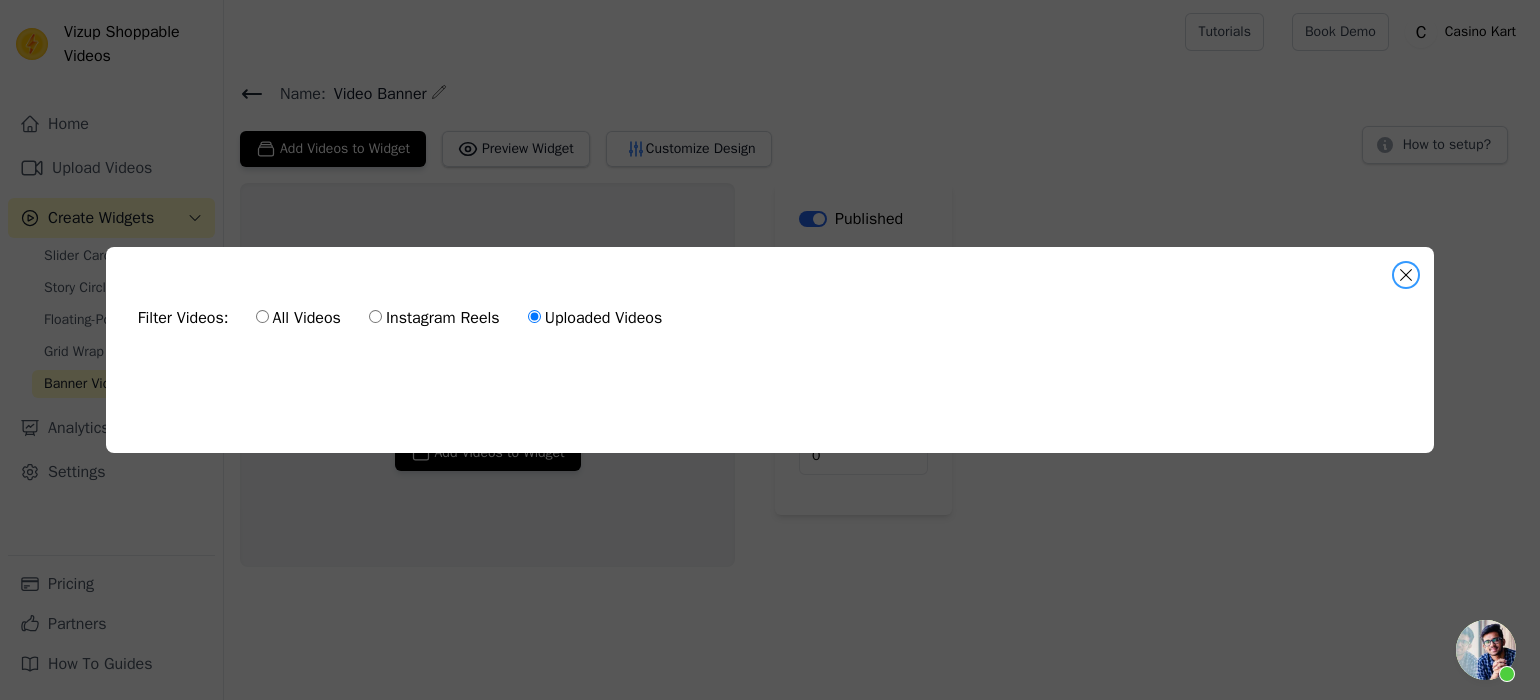 click at bounding box center (1406, 275) 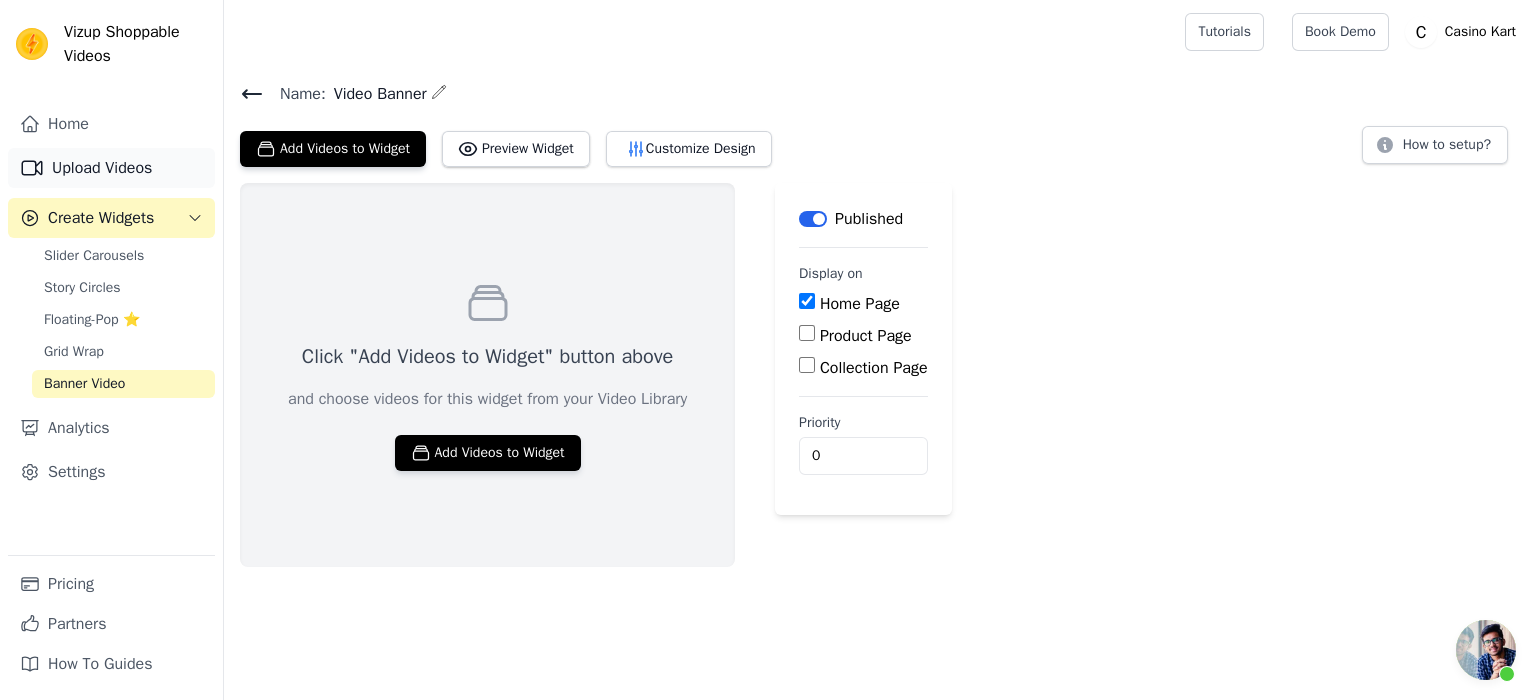 click on "Upload Videos" at bounding box center [111, 168] 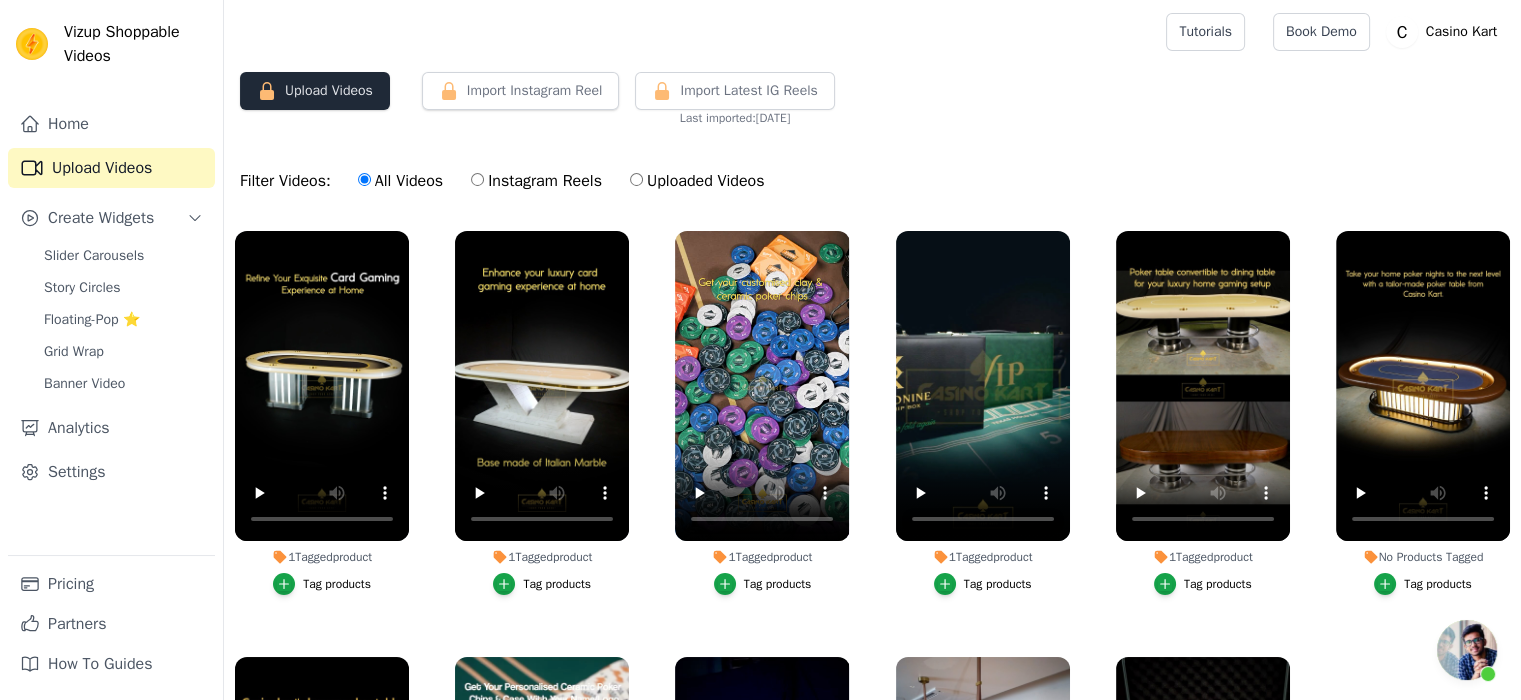 click on "Upload Videos" at bounding box center (315, 91) 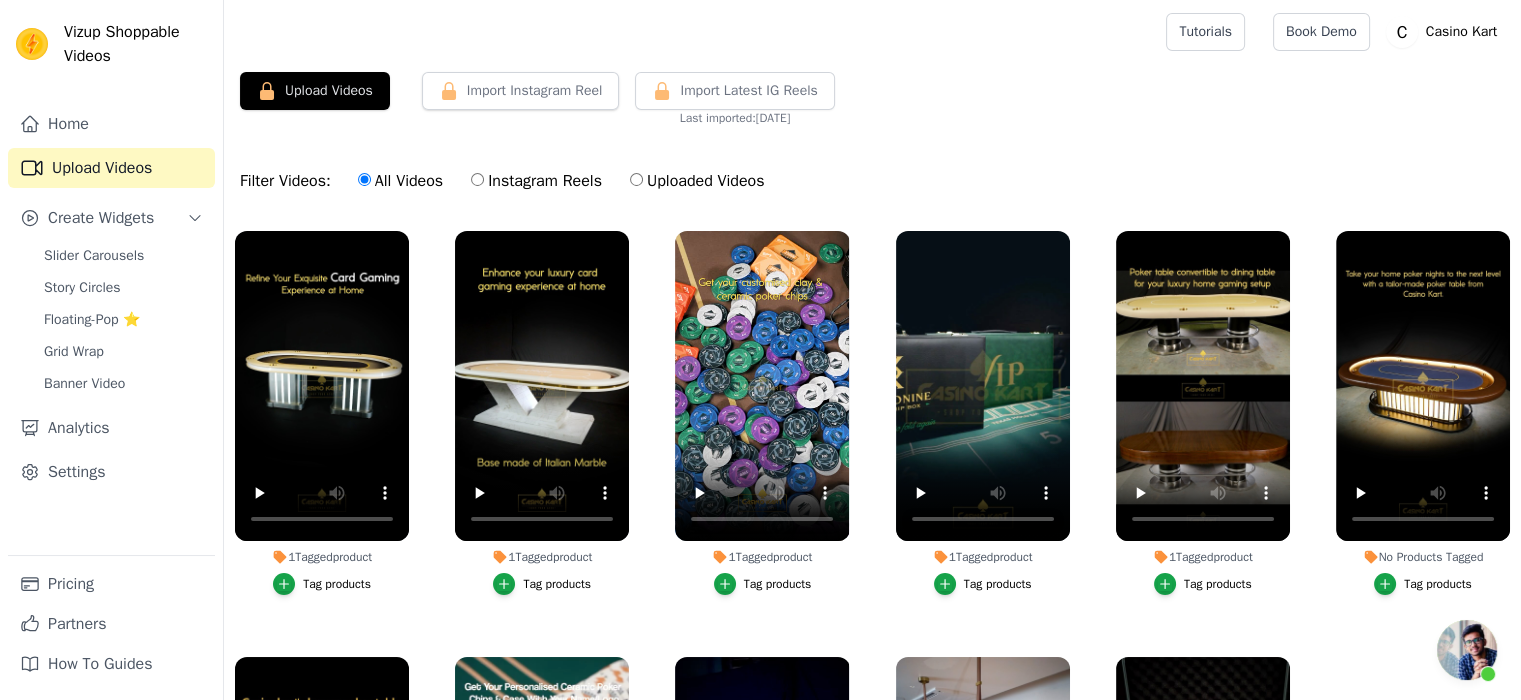 click on "Uploaded Videos" at bounding box center (697, 181) 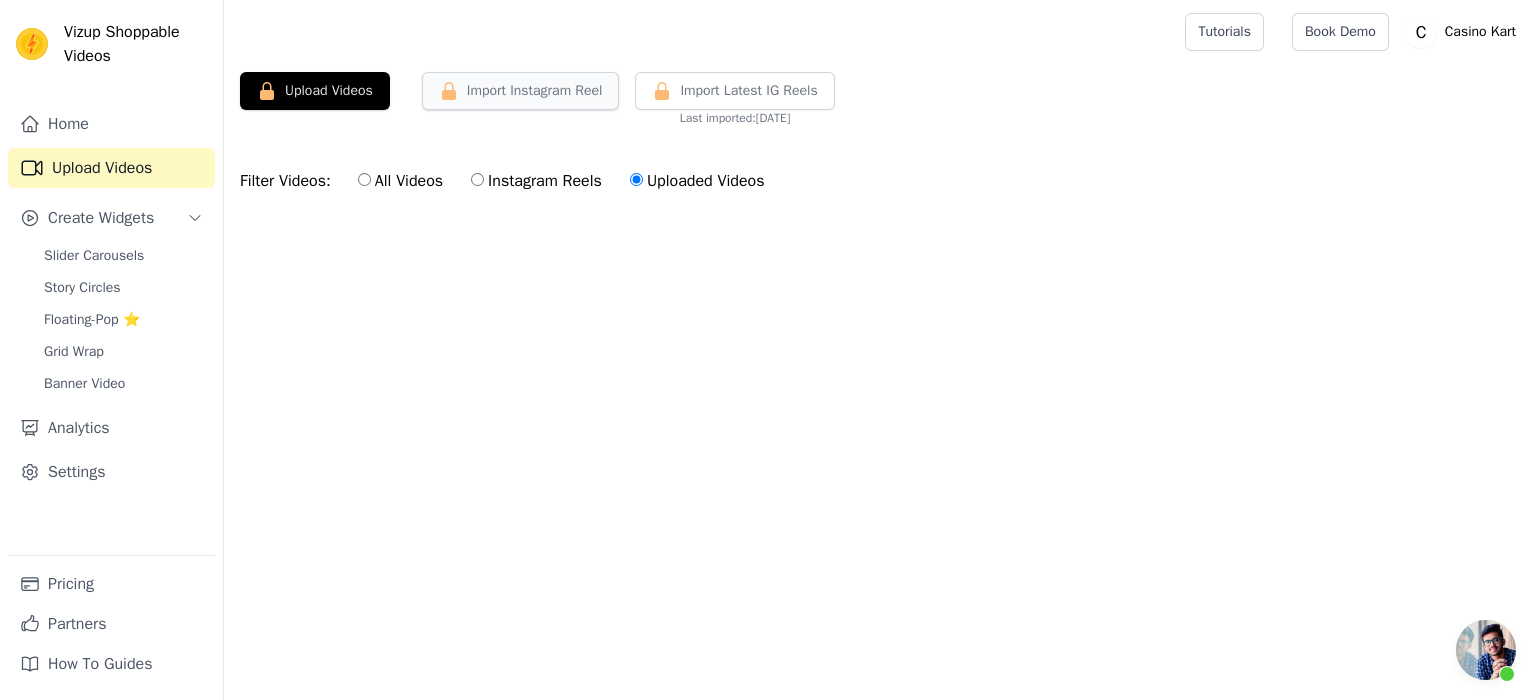 click on "Import Instagram Reel" at bounding box center (521, 91) 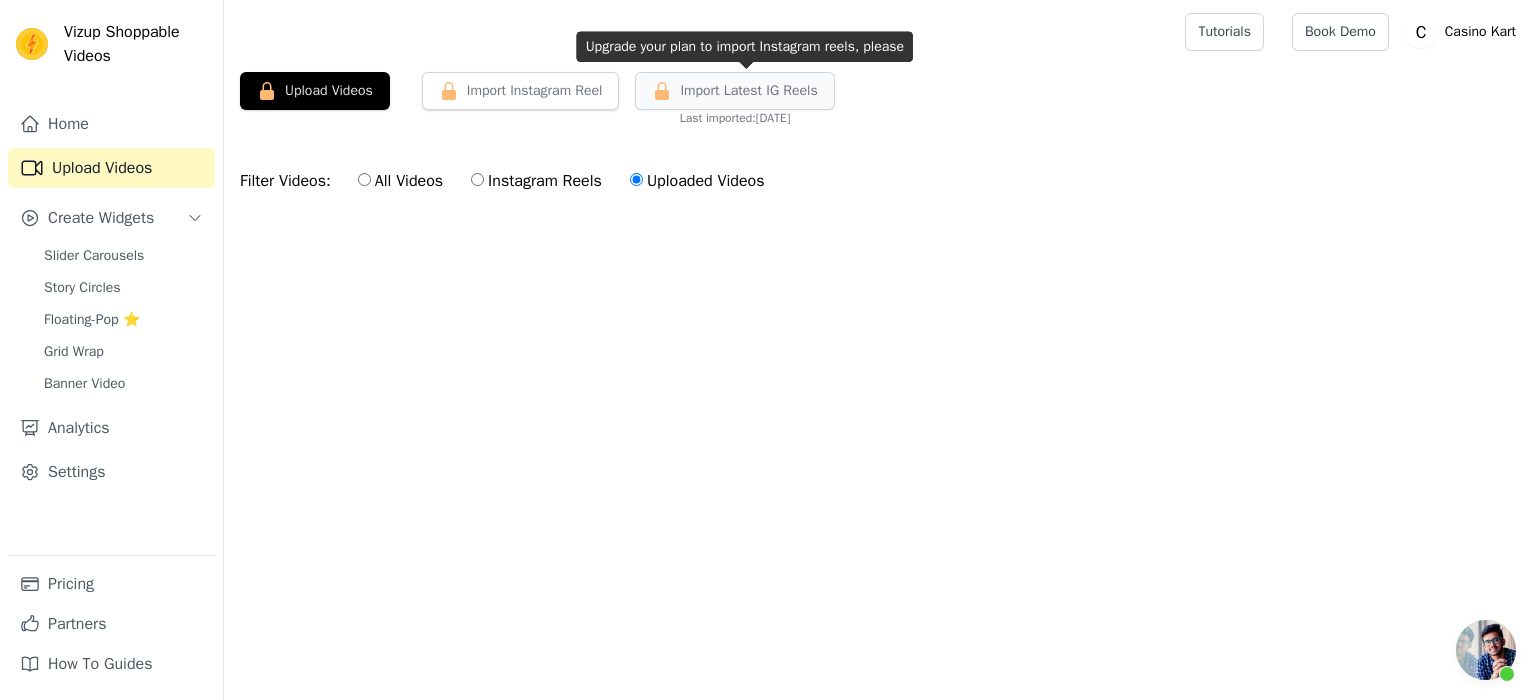 click on "Import Latest IG Reels" at bounding box center [748, 91] 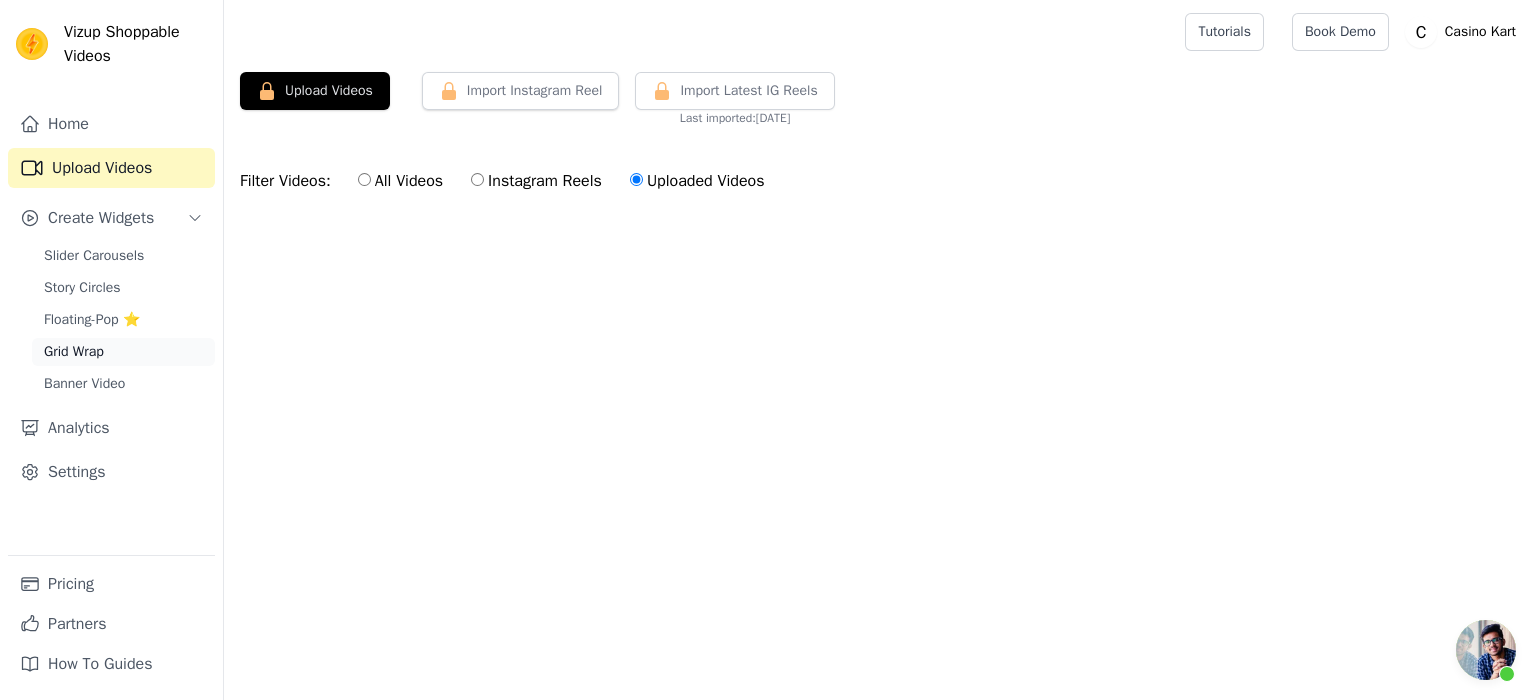 click on "Grid Wrap" at bounding box center [123, 352] 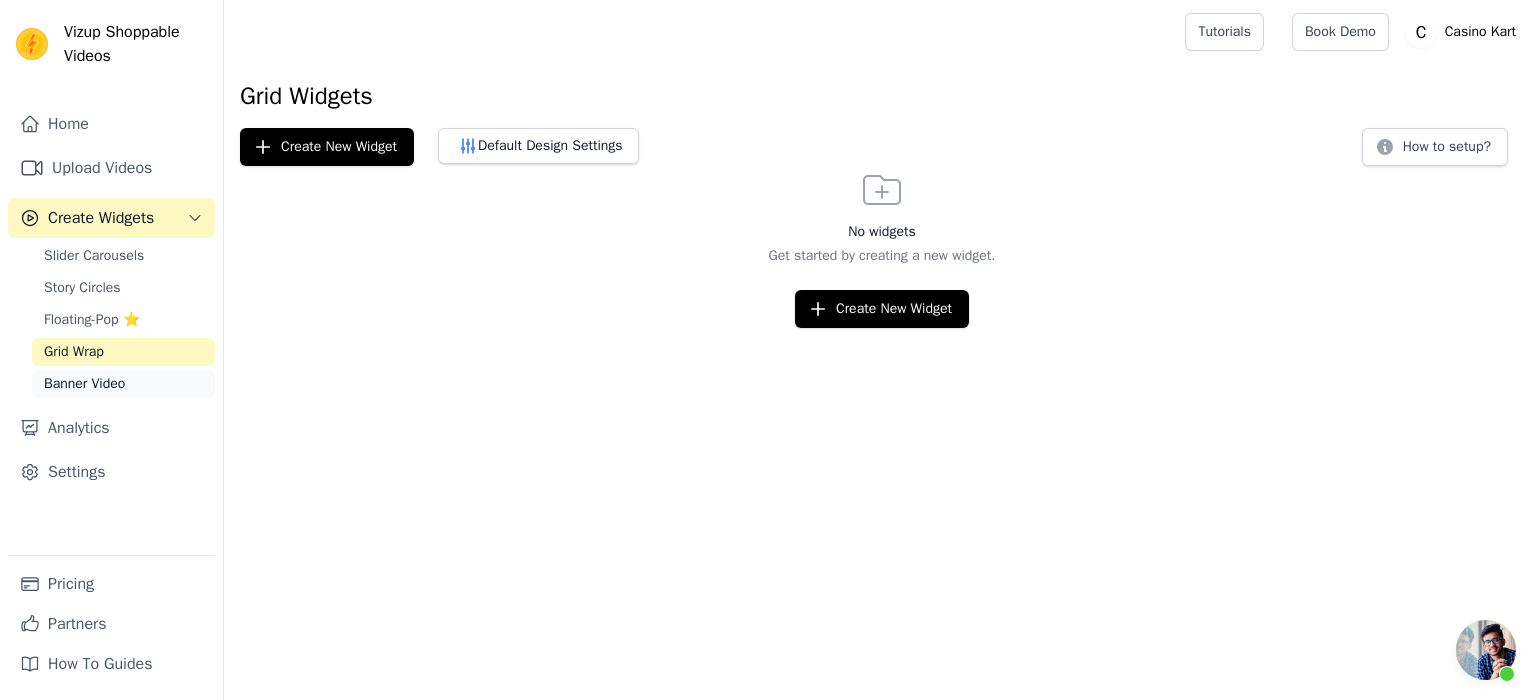 click on "Banner Video" at bounding box center [123, 384] 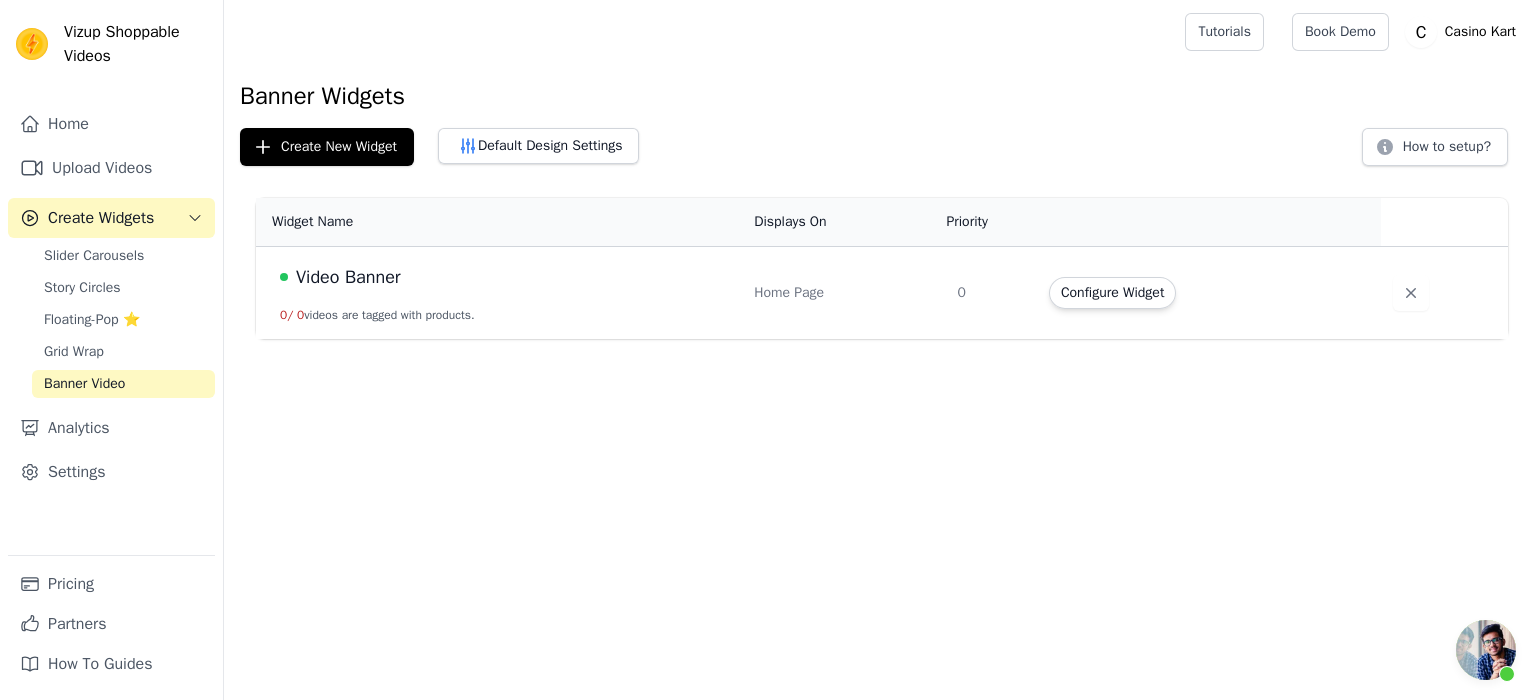 click at bounding box center (1486, 650) 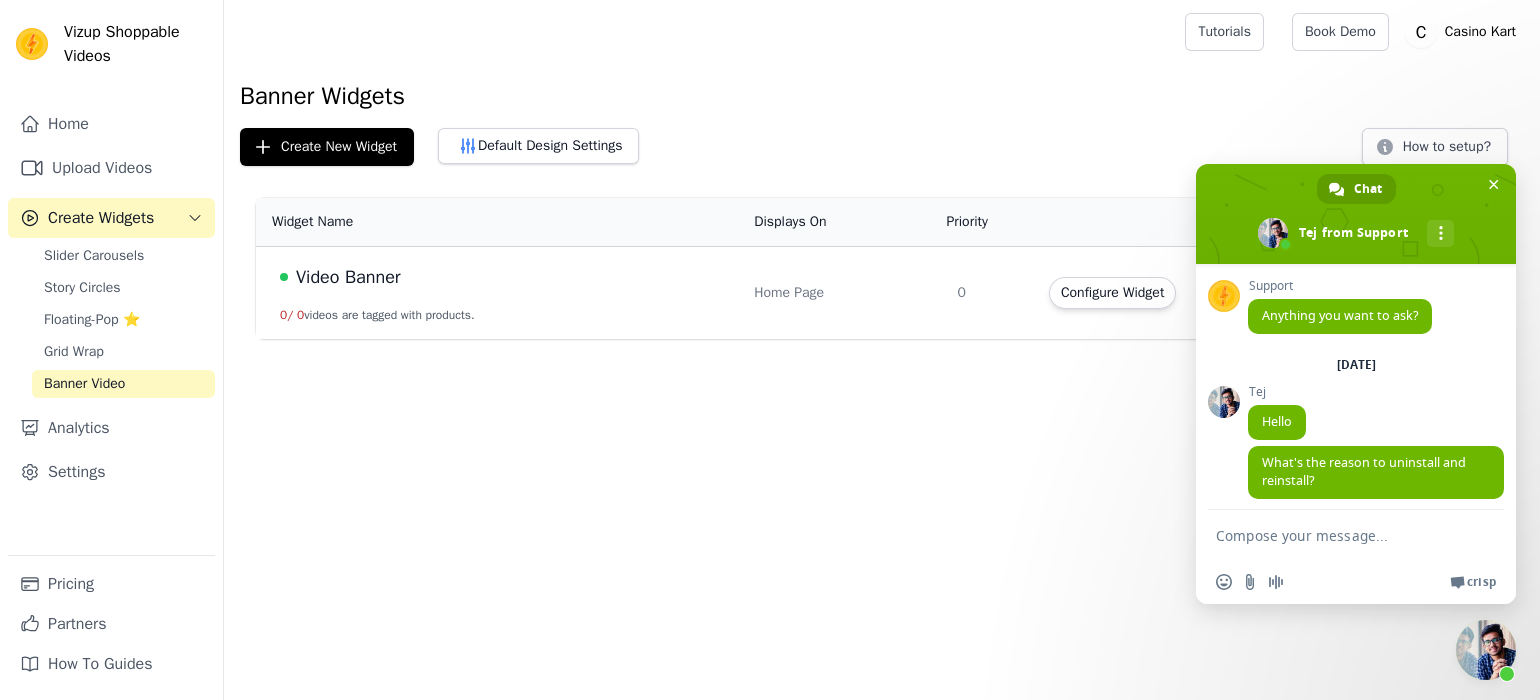 scroll, scrollTop: 14, scrollLeft: 0, axis: vertical 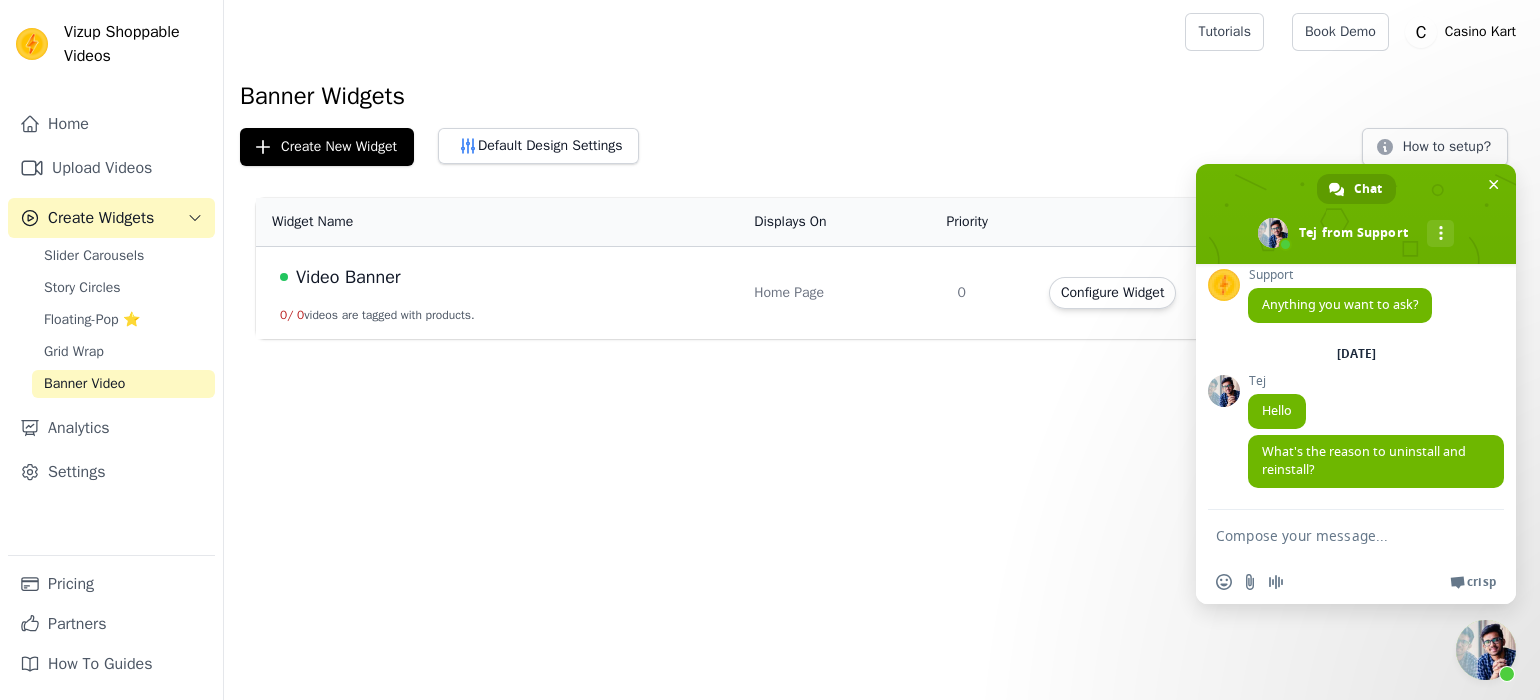 click at bounding box center [1336, 535] 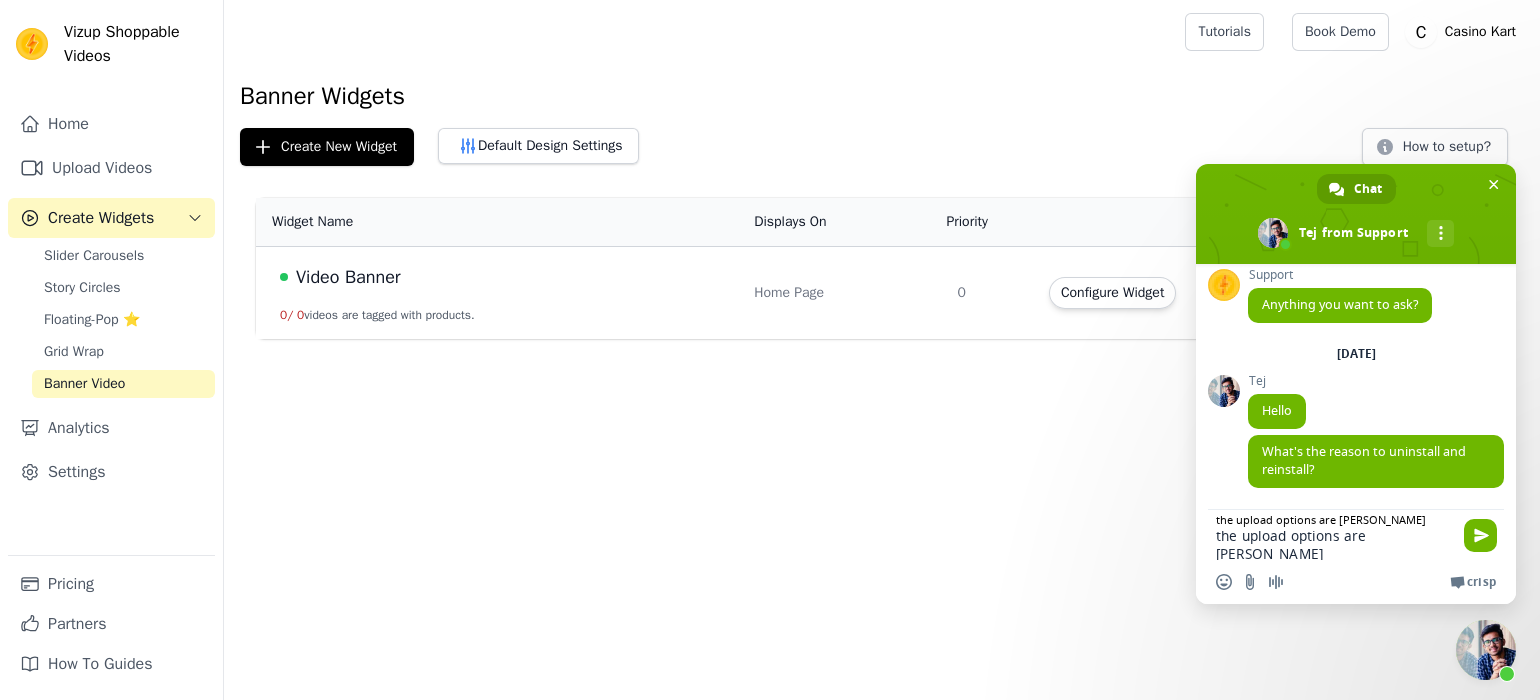 type on "the upload options are locked" 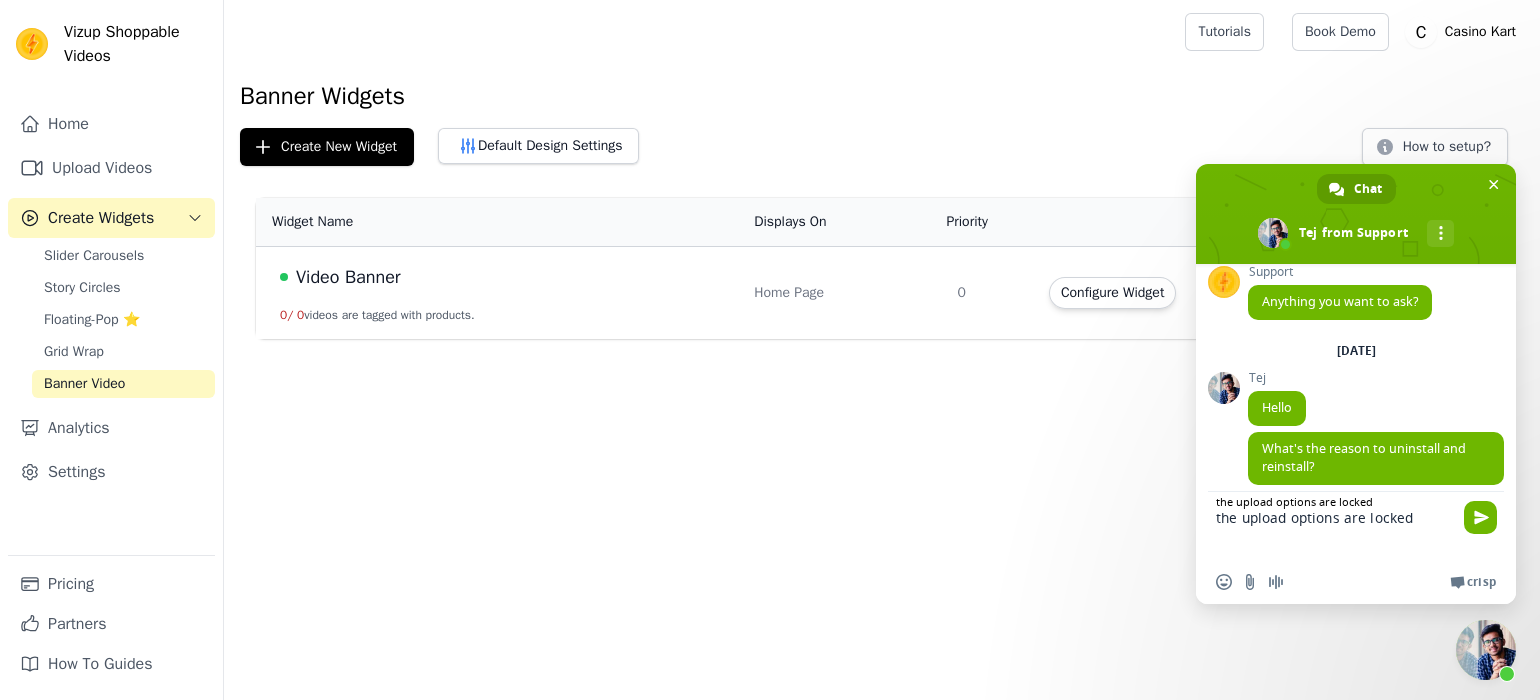 type 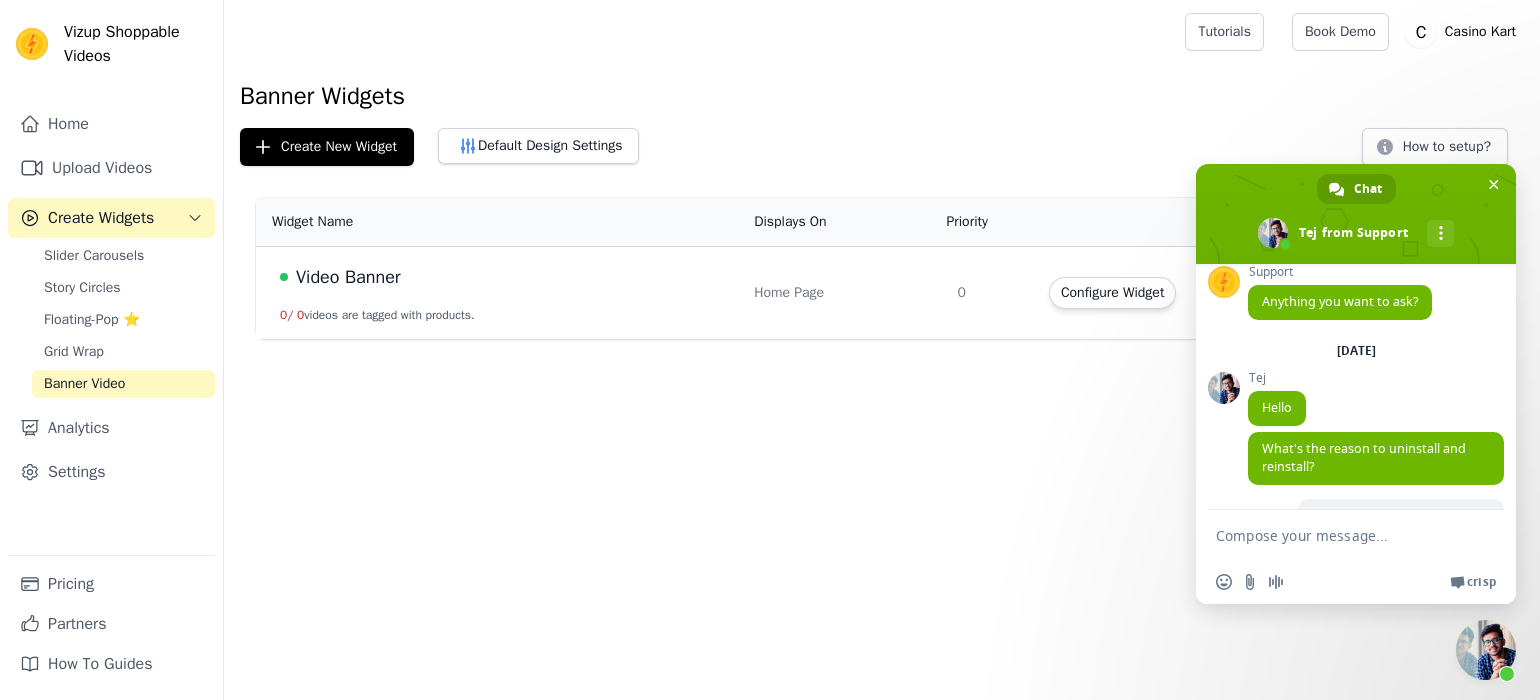 scroll, scrollTop: 86, scrollLeft: 0, axis: vertical 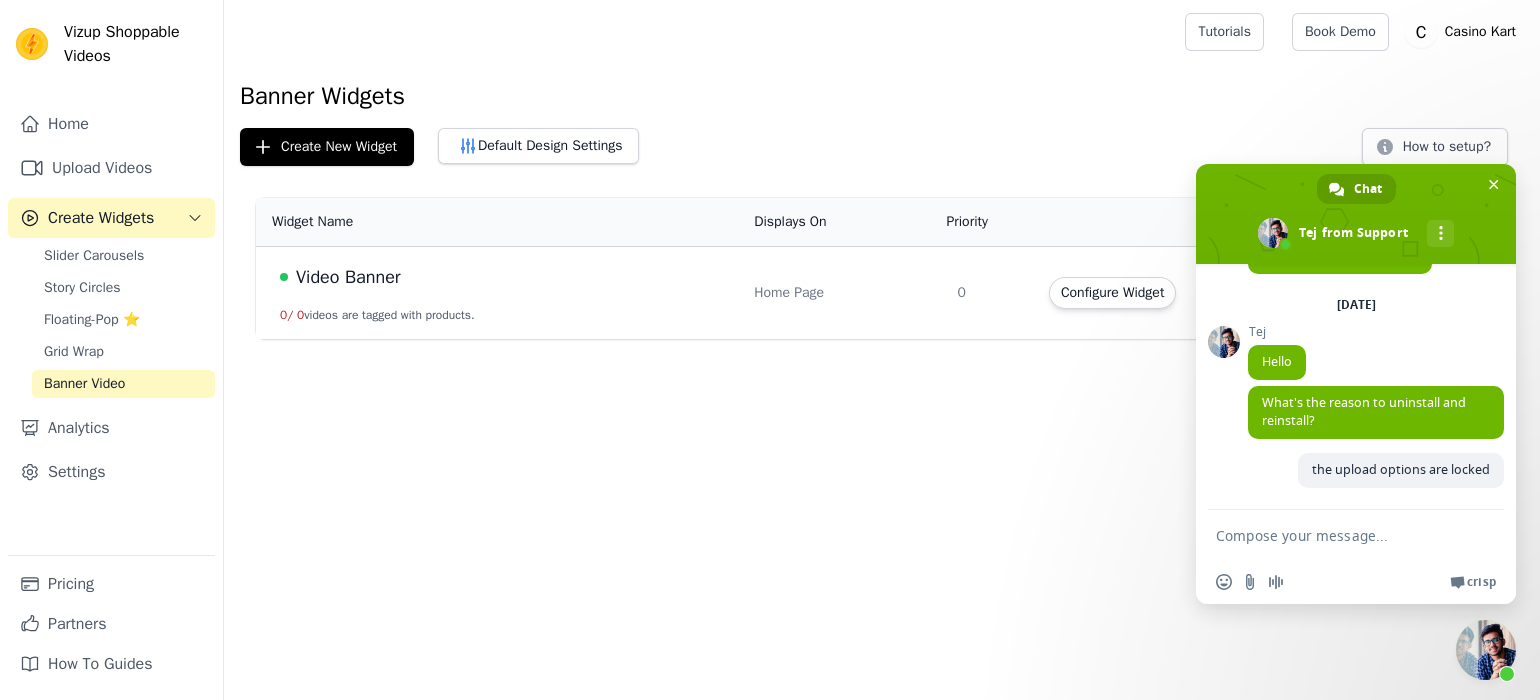 click on "Vizup Shoppable Videos
Home
Upload Videos       Create Widgets     Slider Carousels   Story Circles   Floating-Pop ⭐   Grid Wrap   Banner Video
Analytics
Settings
Pricing
Partners
How To Guides   Open sidebar       Tutorials     Book Demo   Open user menu" at bounding box center [770, 169] 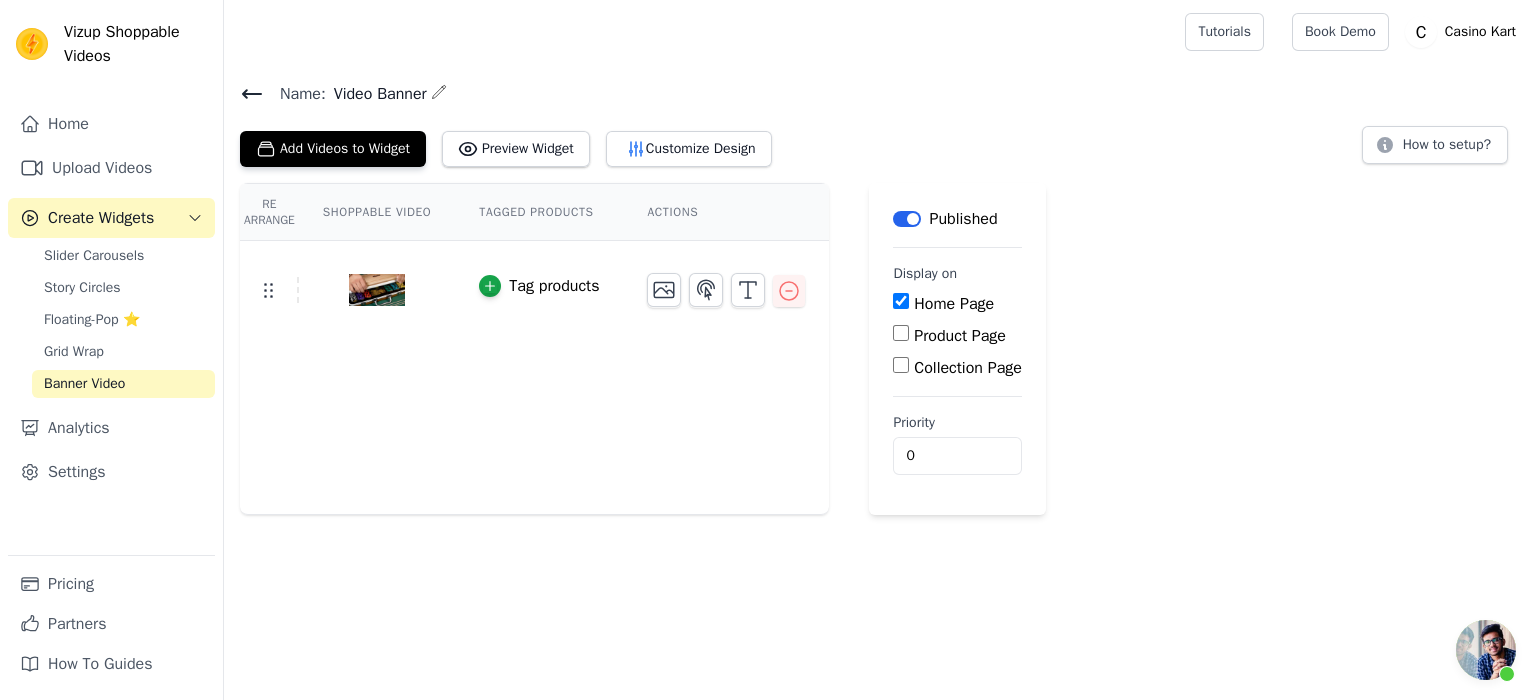scroll, scrollTop: 86, scrollLeft: 0, axis: vertical 